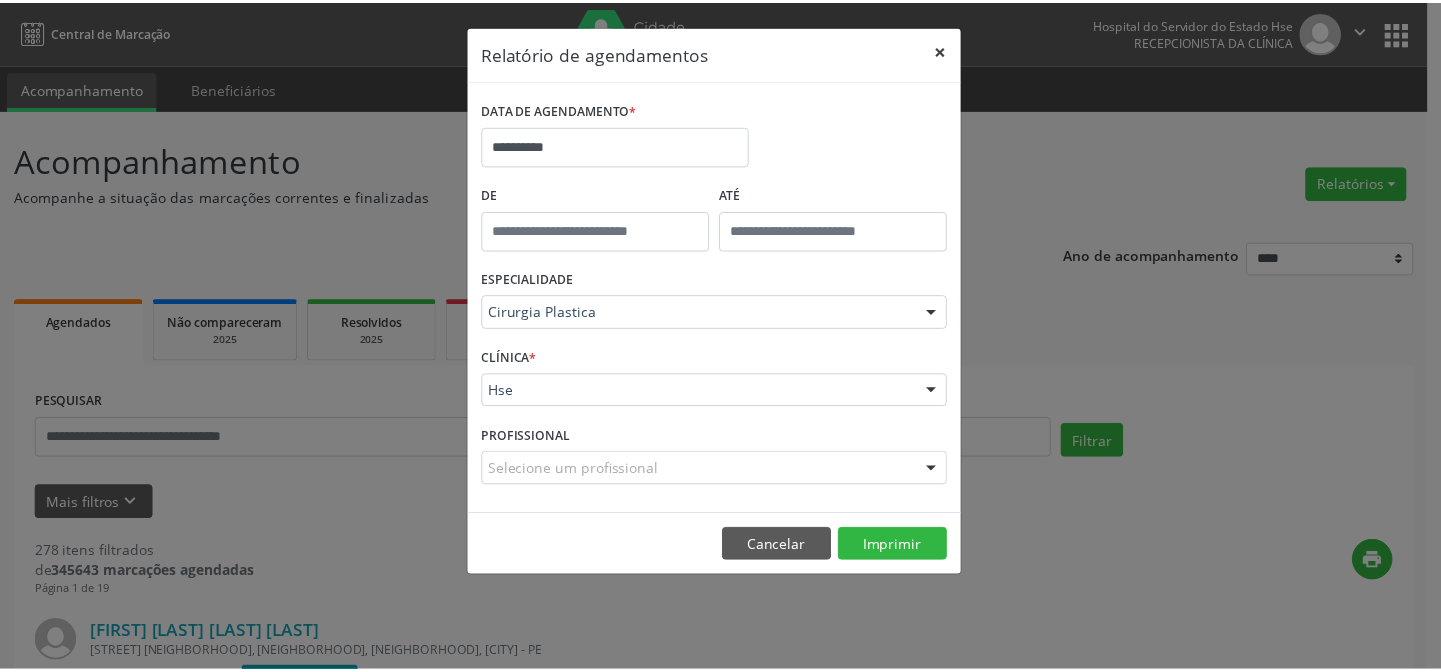 scroll, scrollTop: 10, scrollLeft: 0, axis: vertical 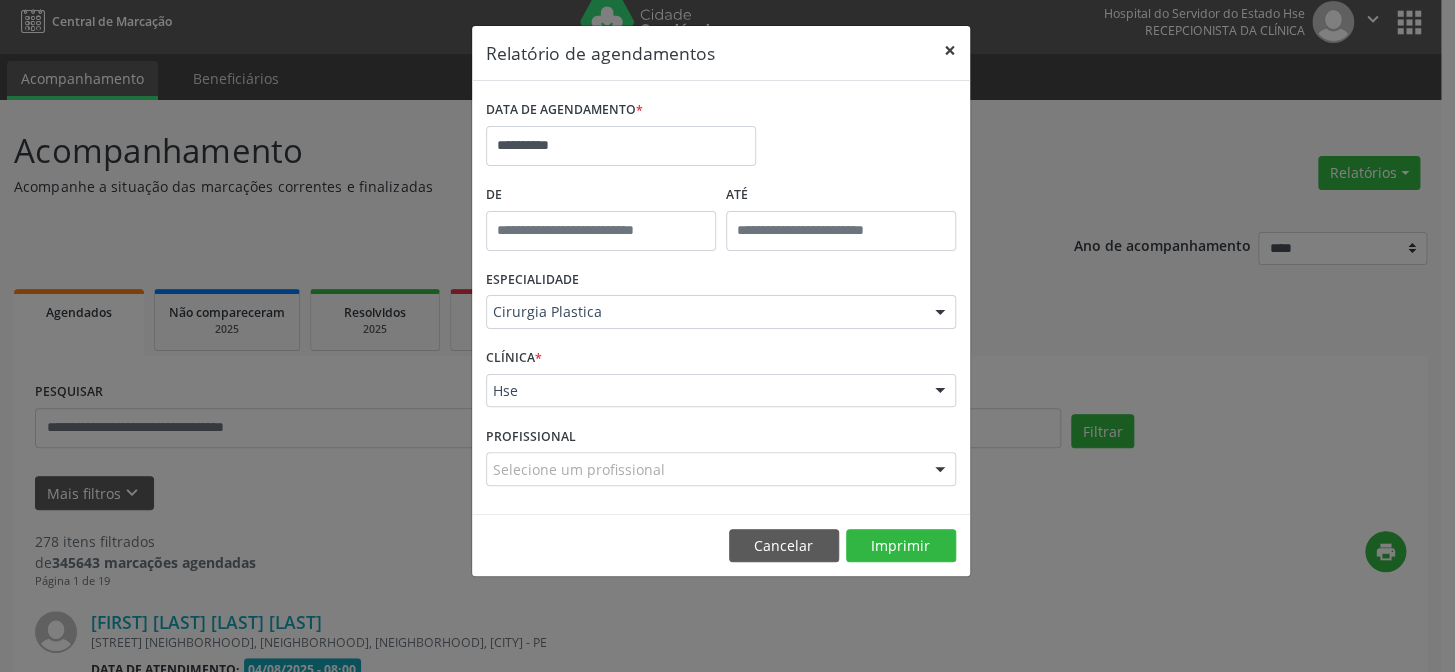 click on "×" at bounding box center (950, 50) 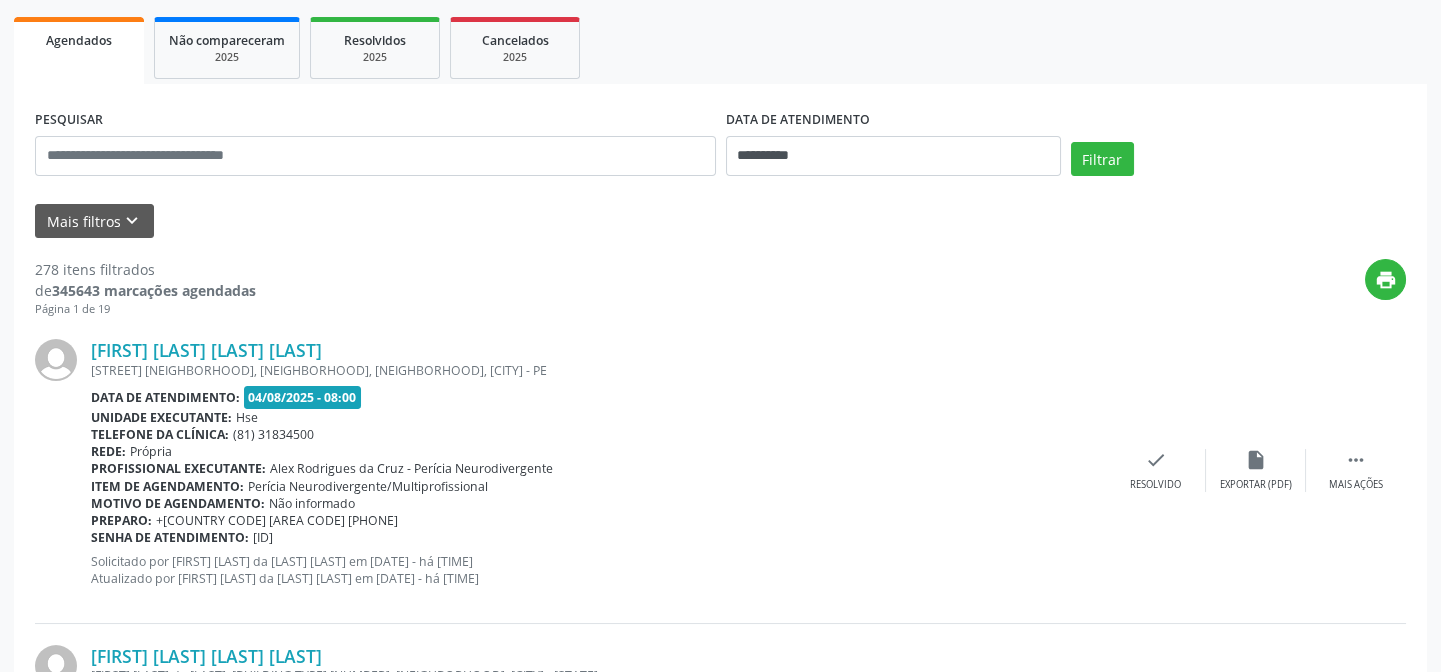 scroll, scrollTop: 100, scrollLeft: 0, axis: vertical 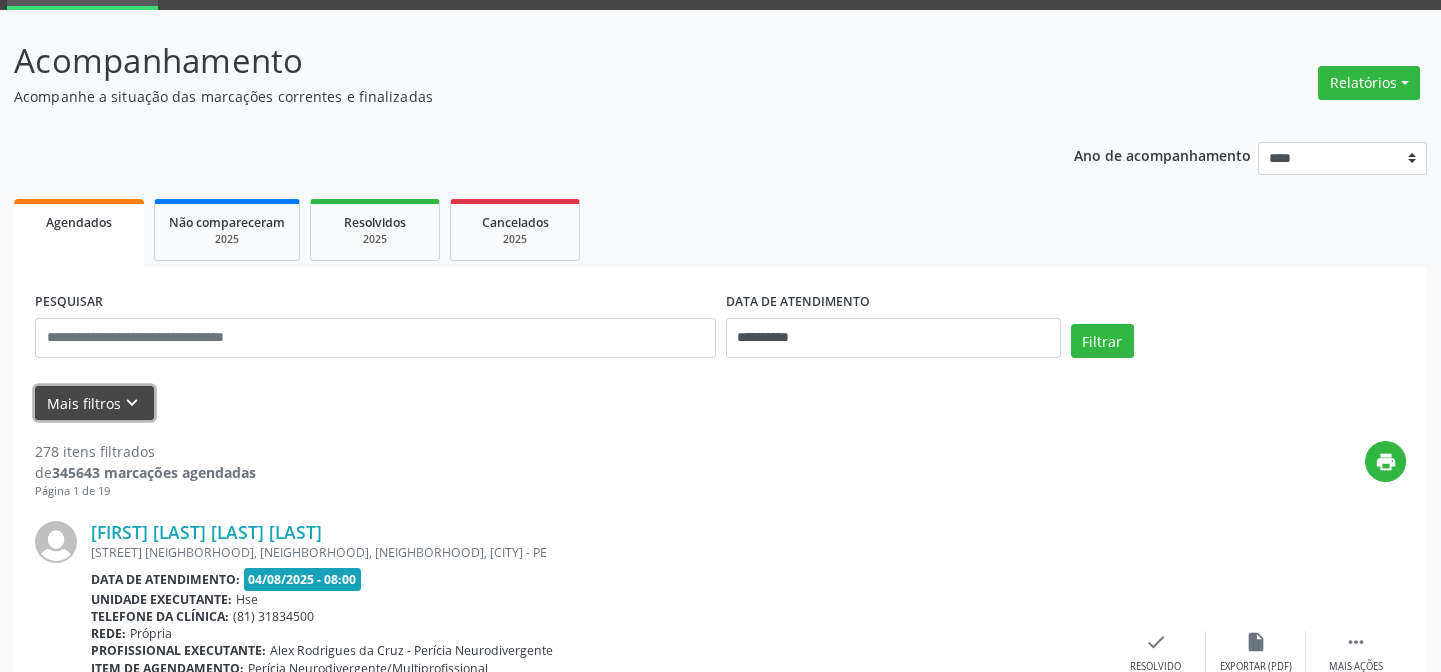 click on "Mais filtros
keyboard_arrow_down" at bounding box center (94, 403) 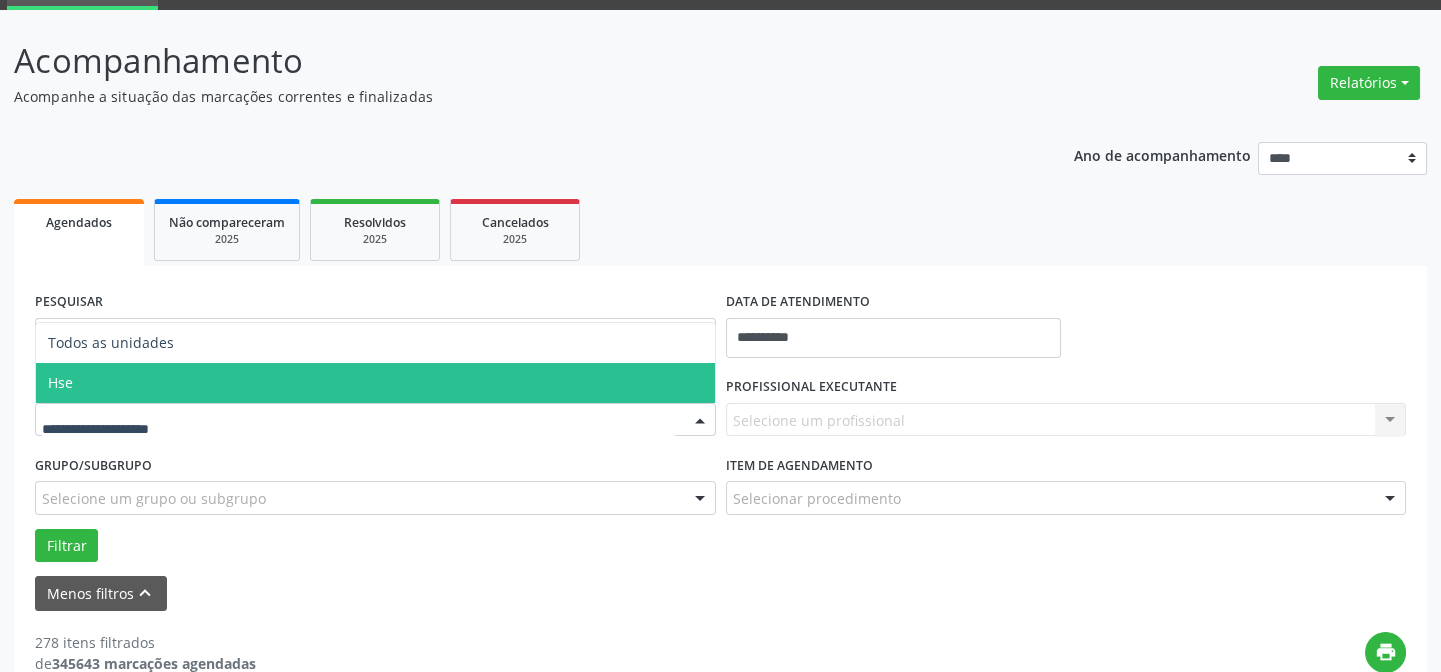 click on "Todos as unidades   Hse
Nenhum resultado encontrado para: "   "
Não há nenhuma opção para ser exibida." at bounding box center [375, 420] 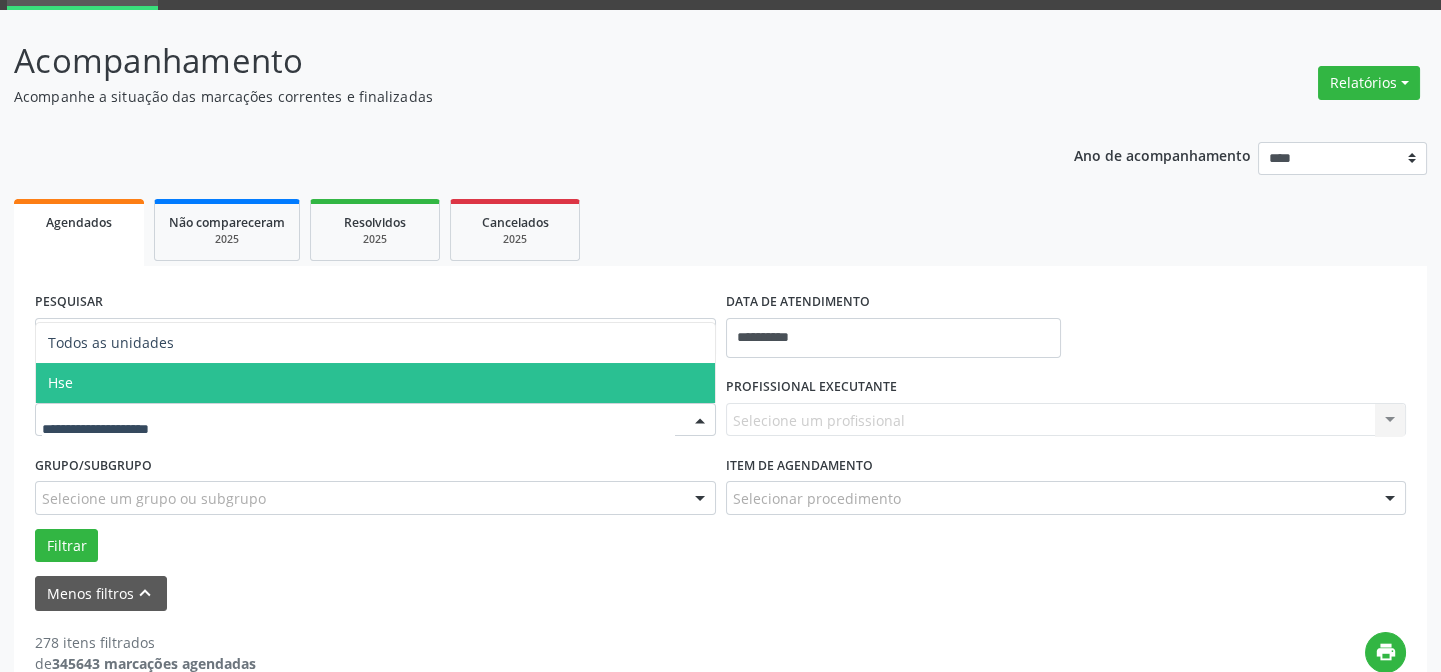 click on "Hse" at bounding box center [375, 383] 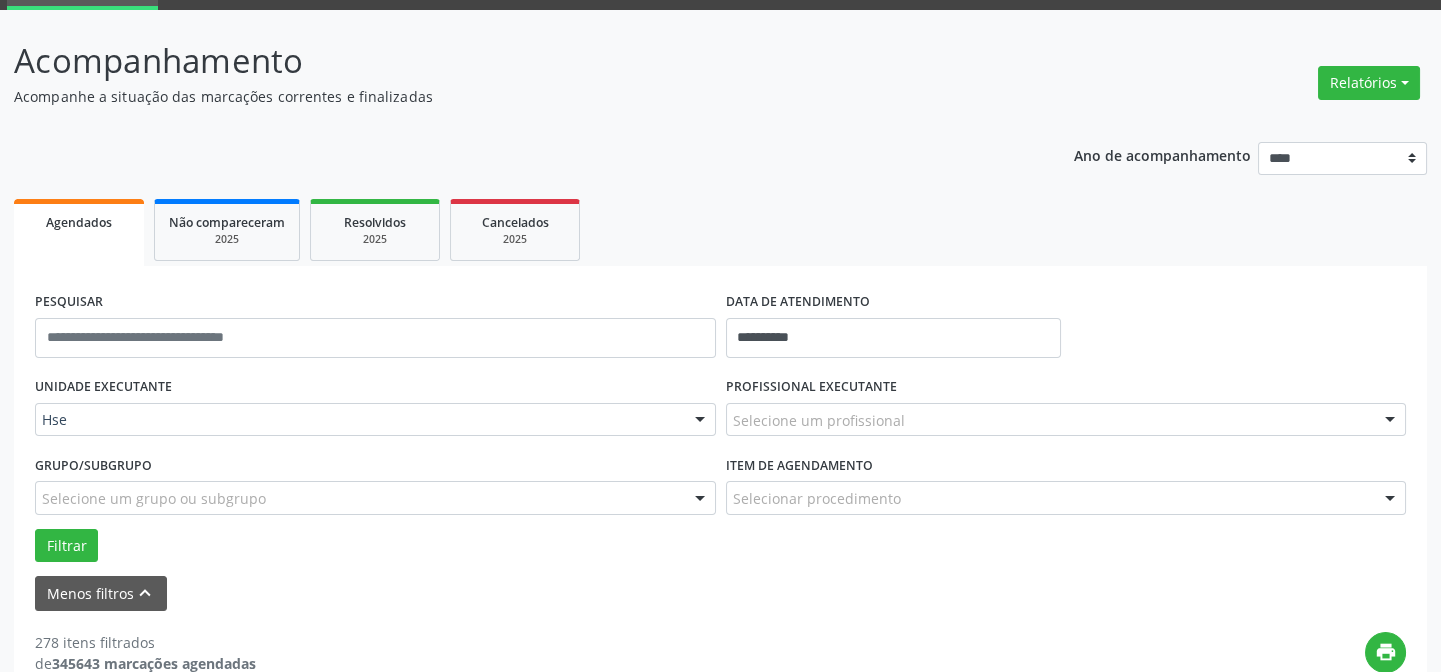 click on "Selecione um profissional" at bounding box center [1066, 420] 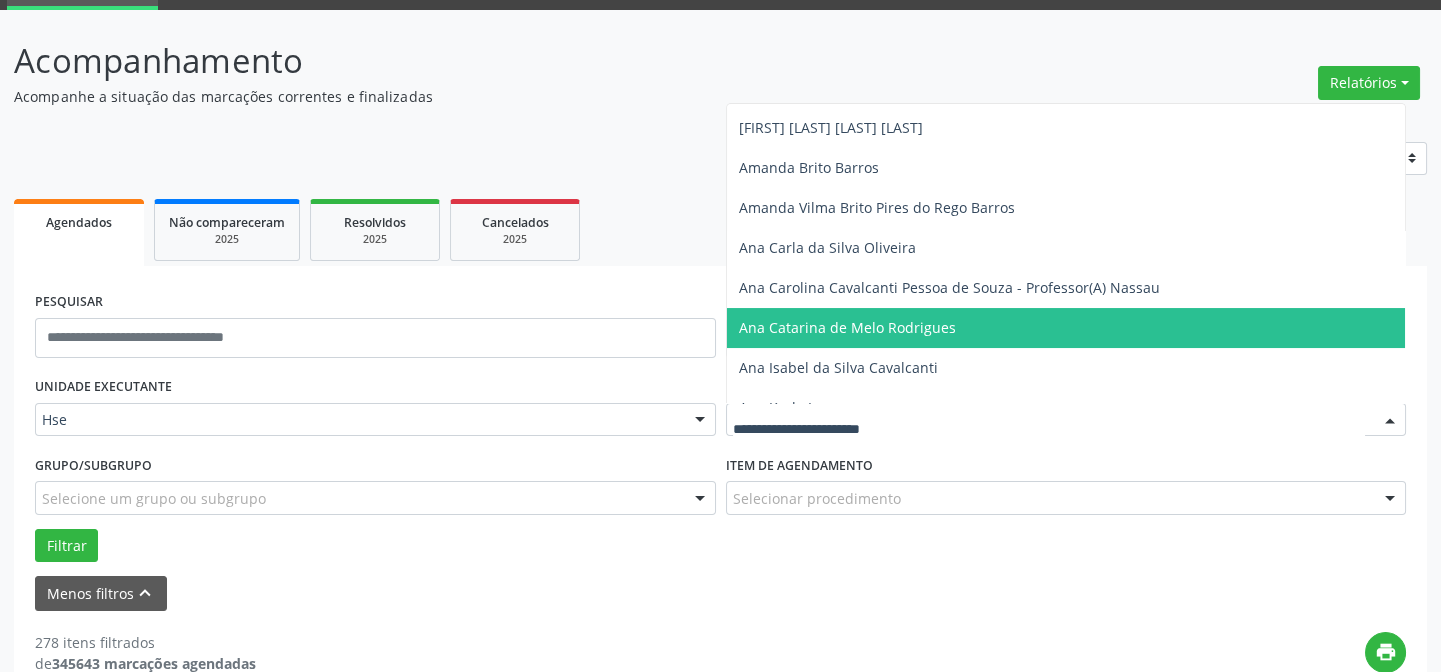 scroll, scrollTop: 818, scrollLeft: 0, axis: vertical 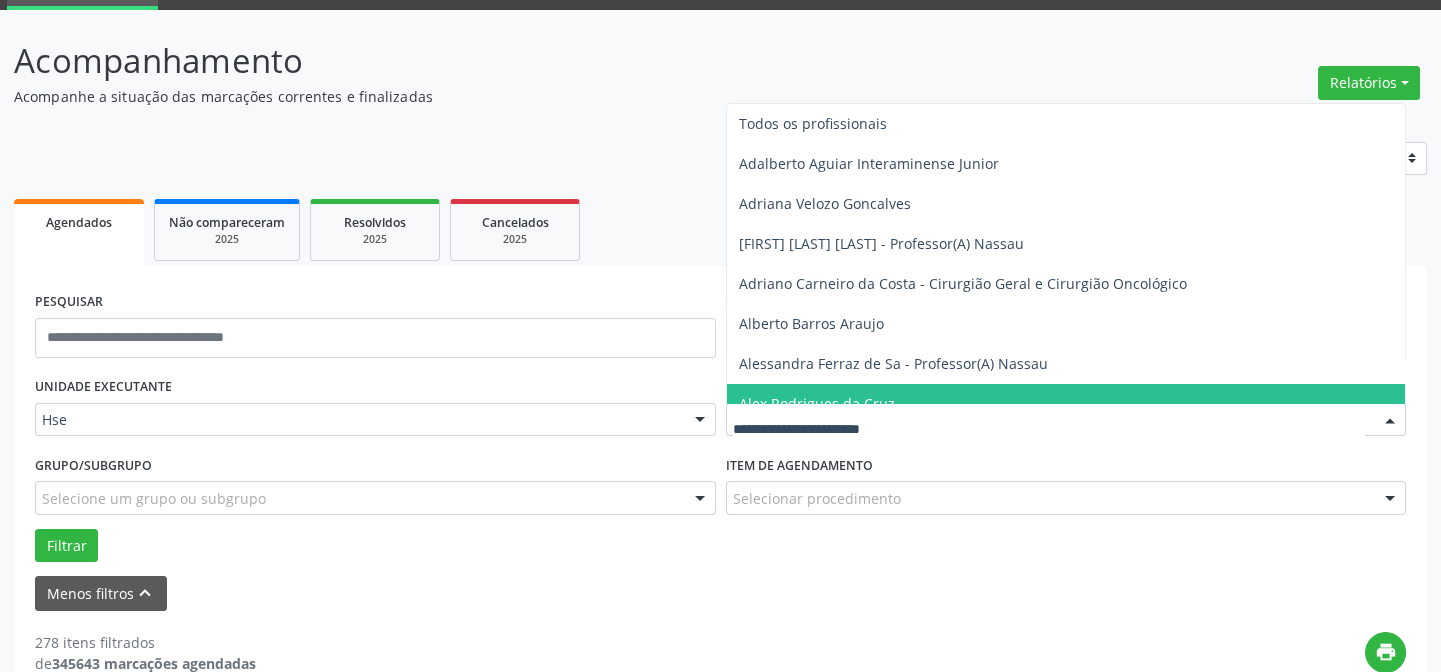click at bounding box center [1049, 430] 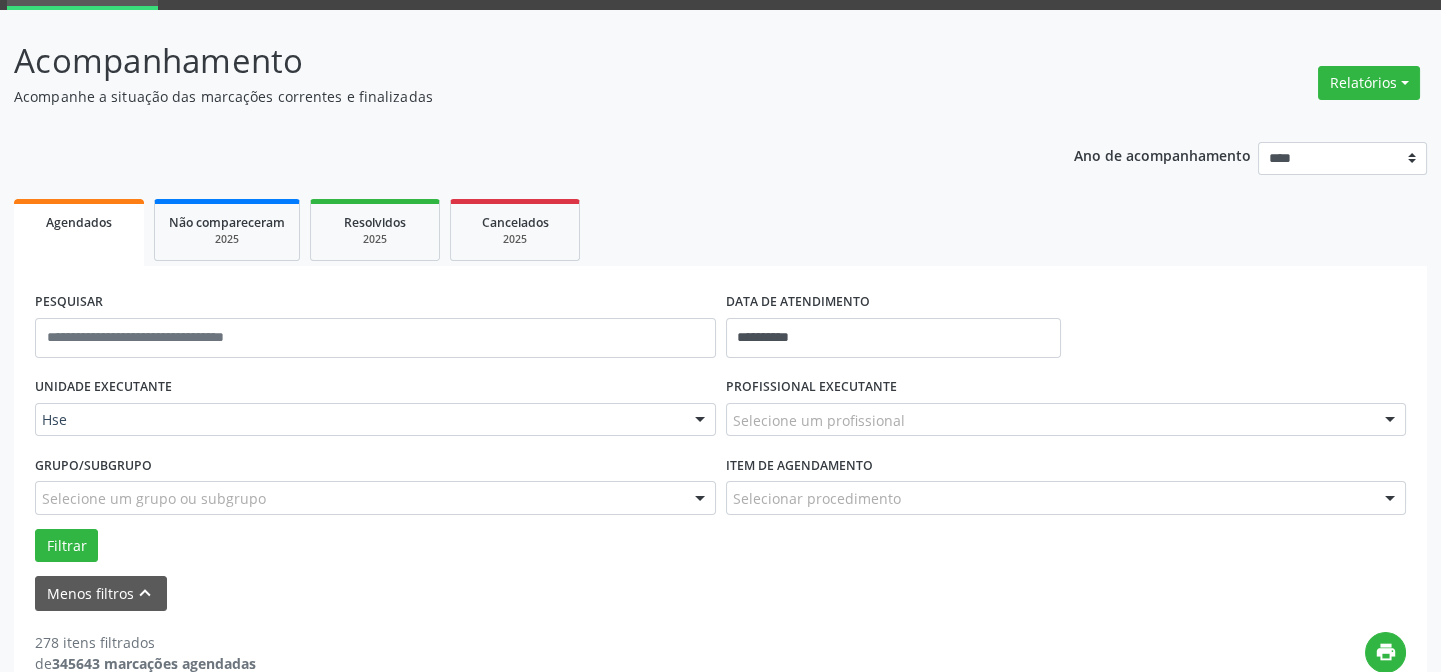 drag, startPoint x: 1392, startPoint y: 410, endPoint x: 1387, endPoint y: 420, distance: 11.18034 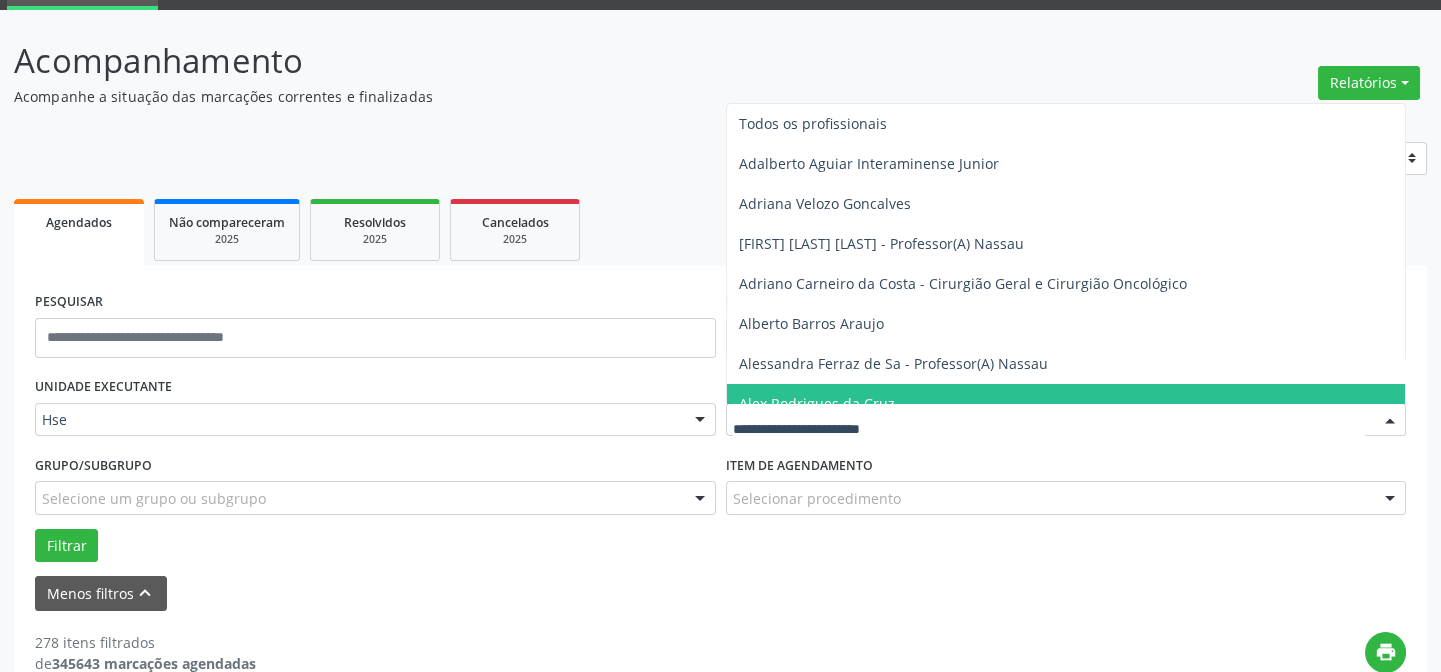 click at bounding box center (1066, 420) 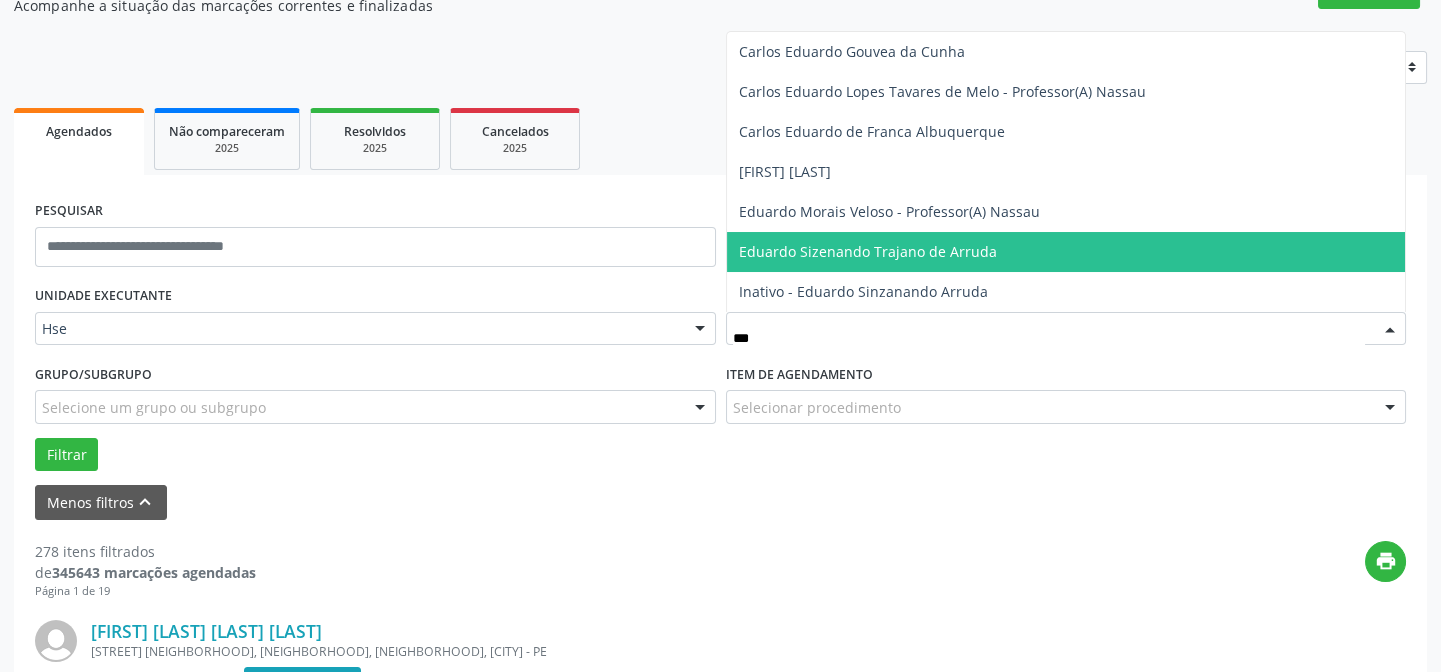 scroll, scrollTop: 282, scrollLeft: 0, axis: vertical 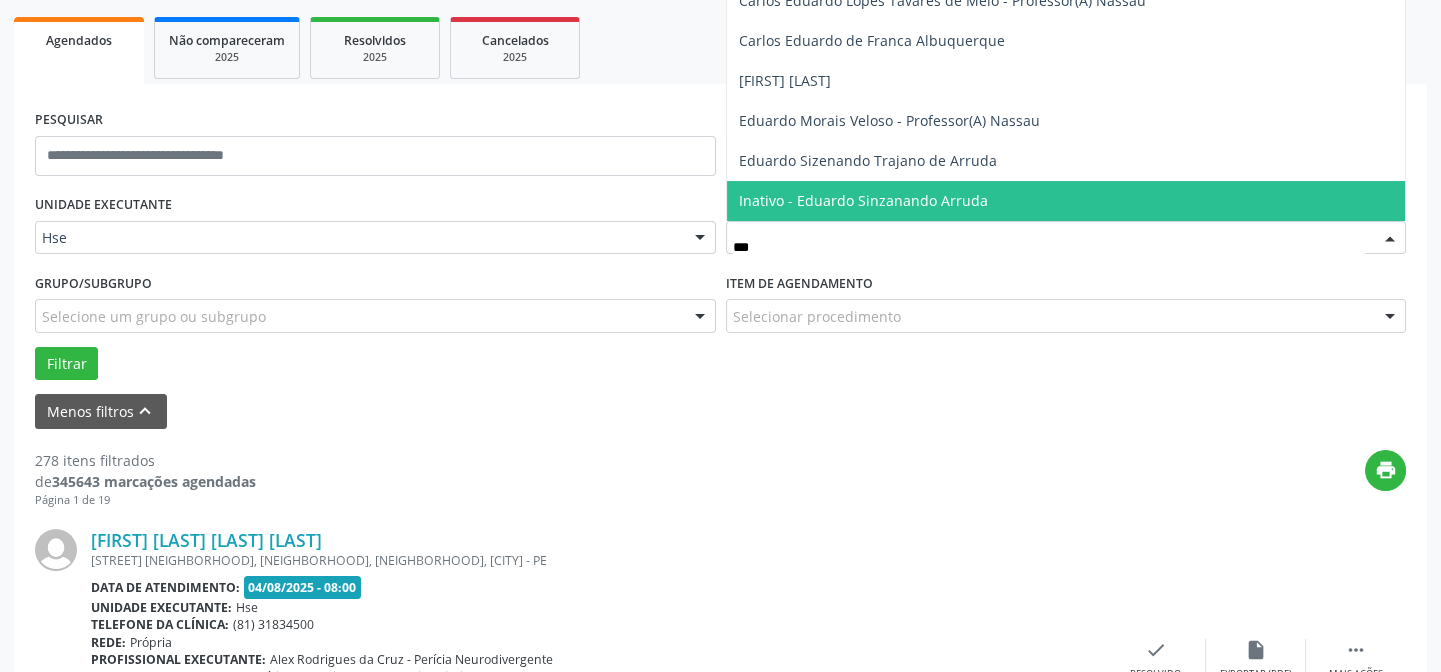 click on "***" at bounding box center (1049, 248) 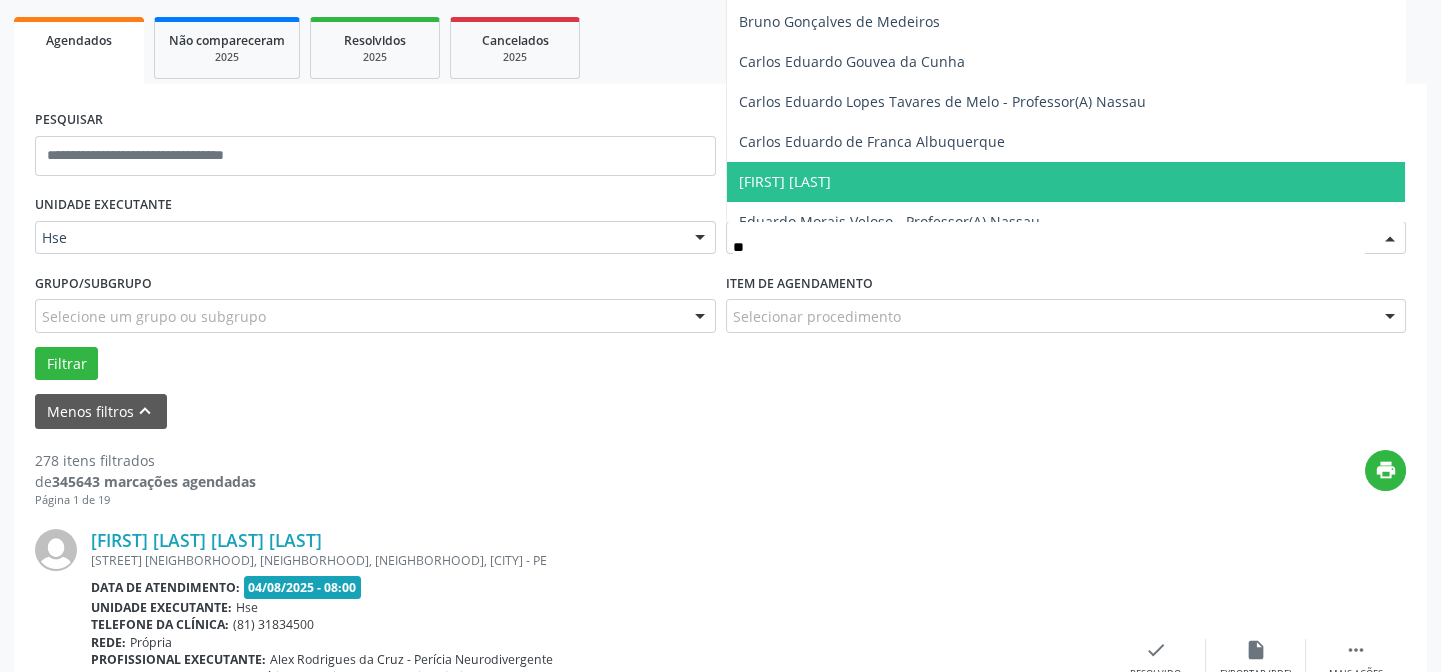 type on "*" 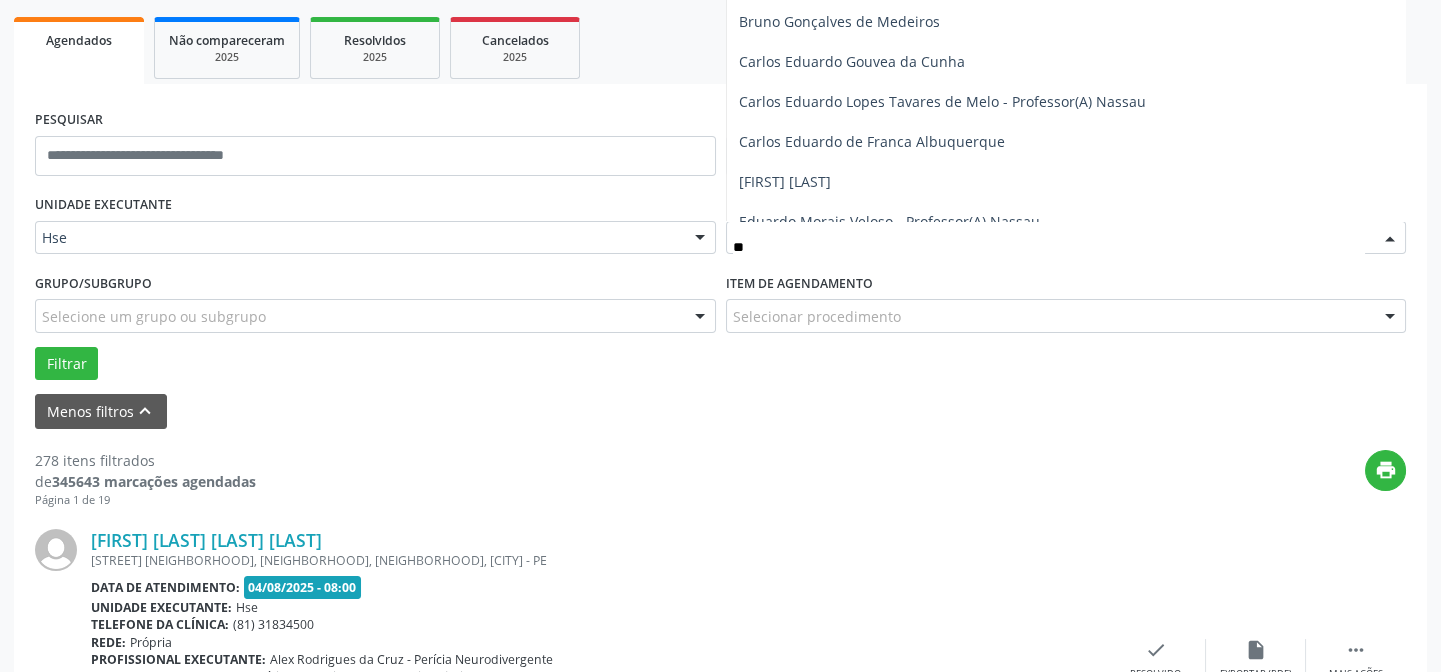 type on "*" 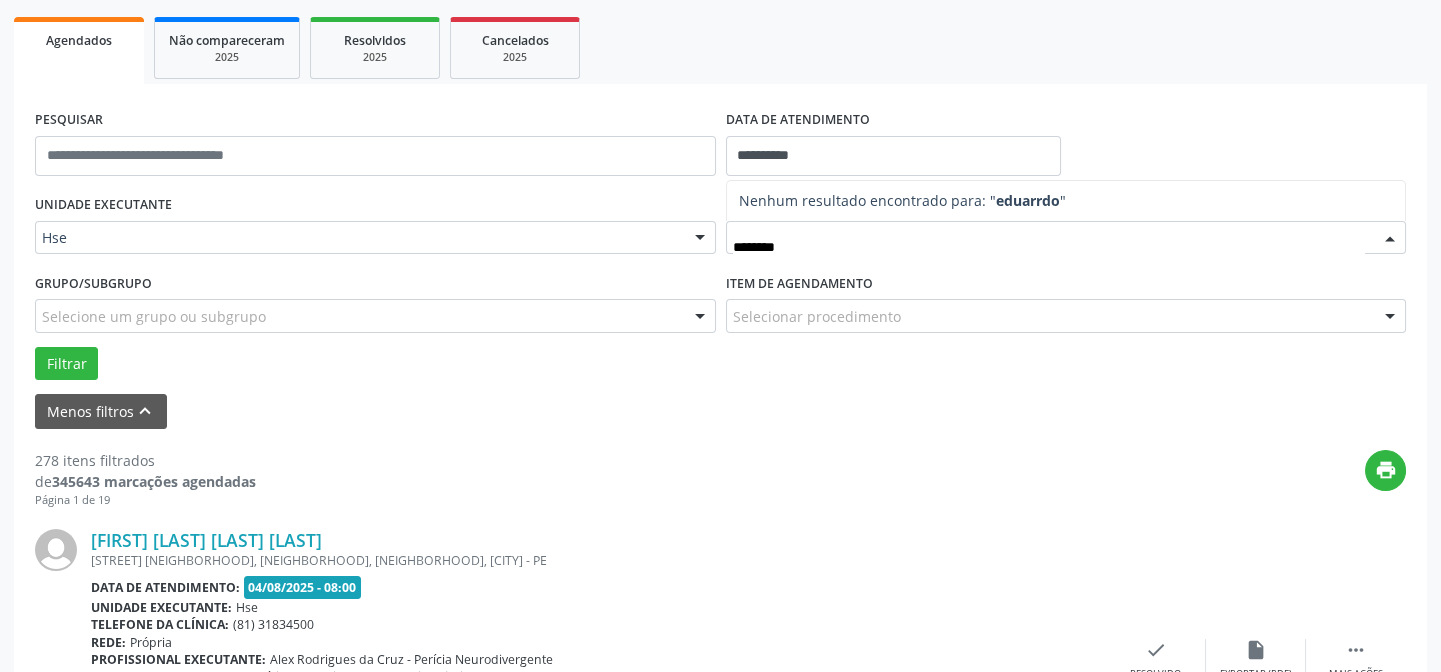 click on "********" at bounding box center (1049, 248) 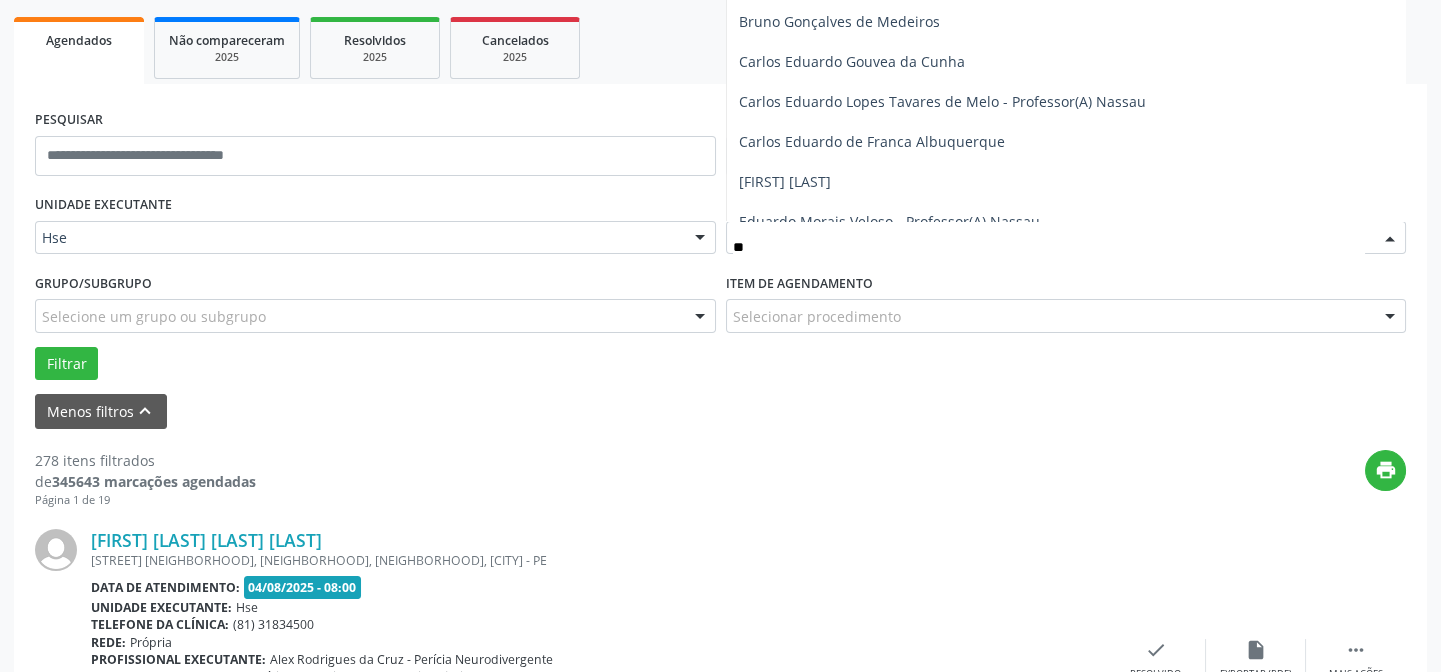 type on "*" 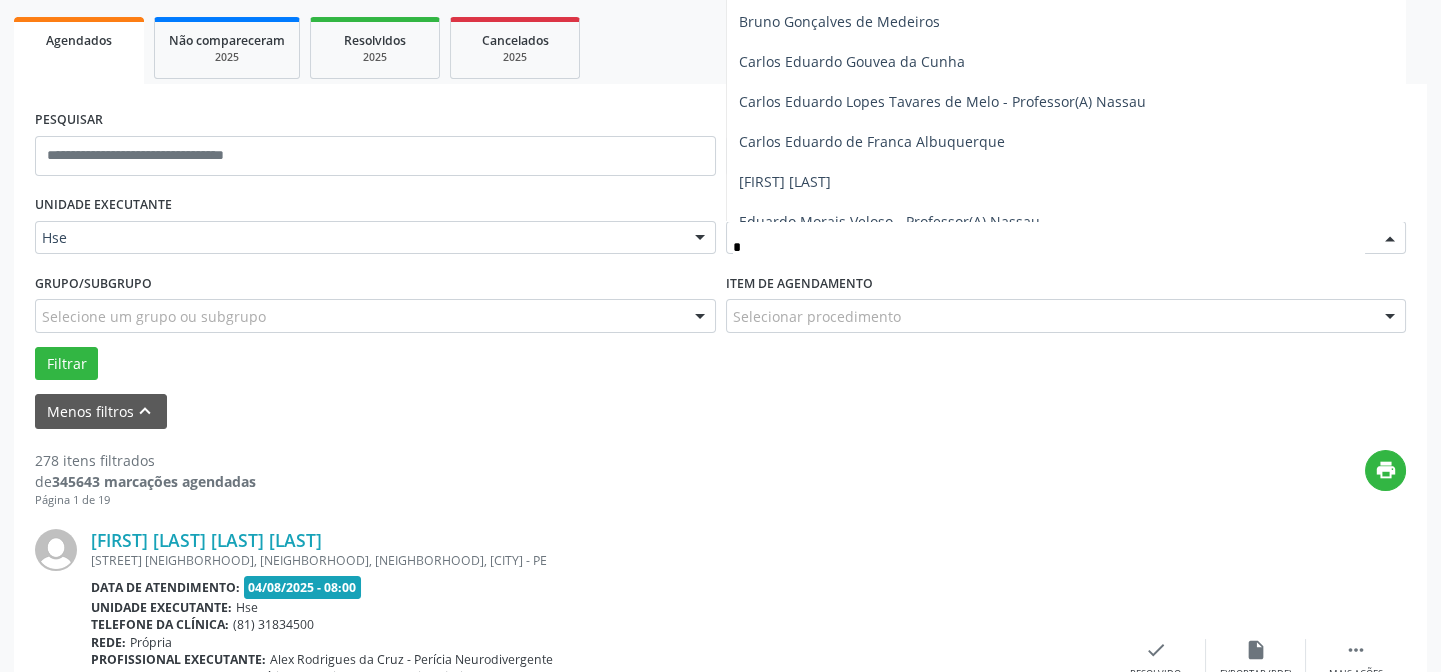 type 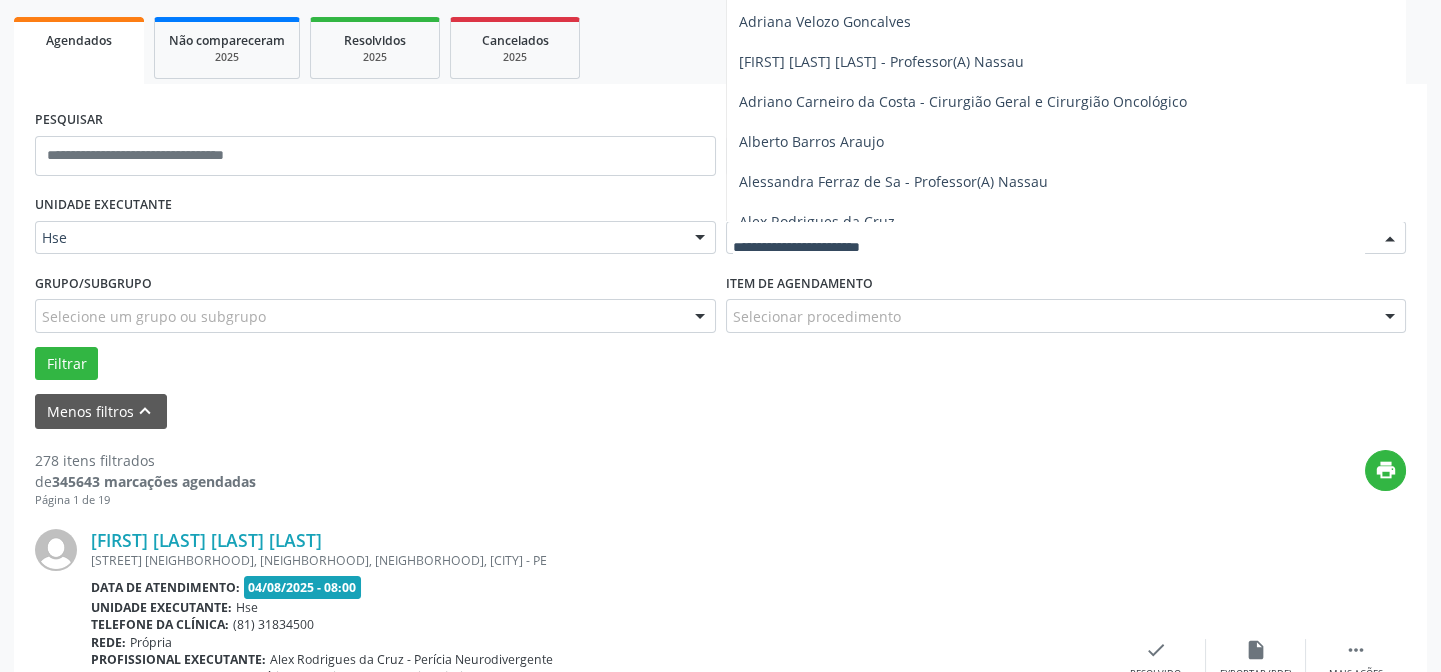 scroll, scrollTop: 191, scrollLeft: 0, axis: vertical 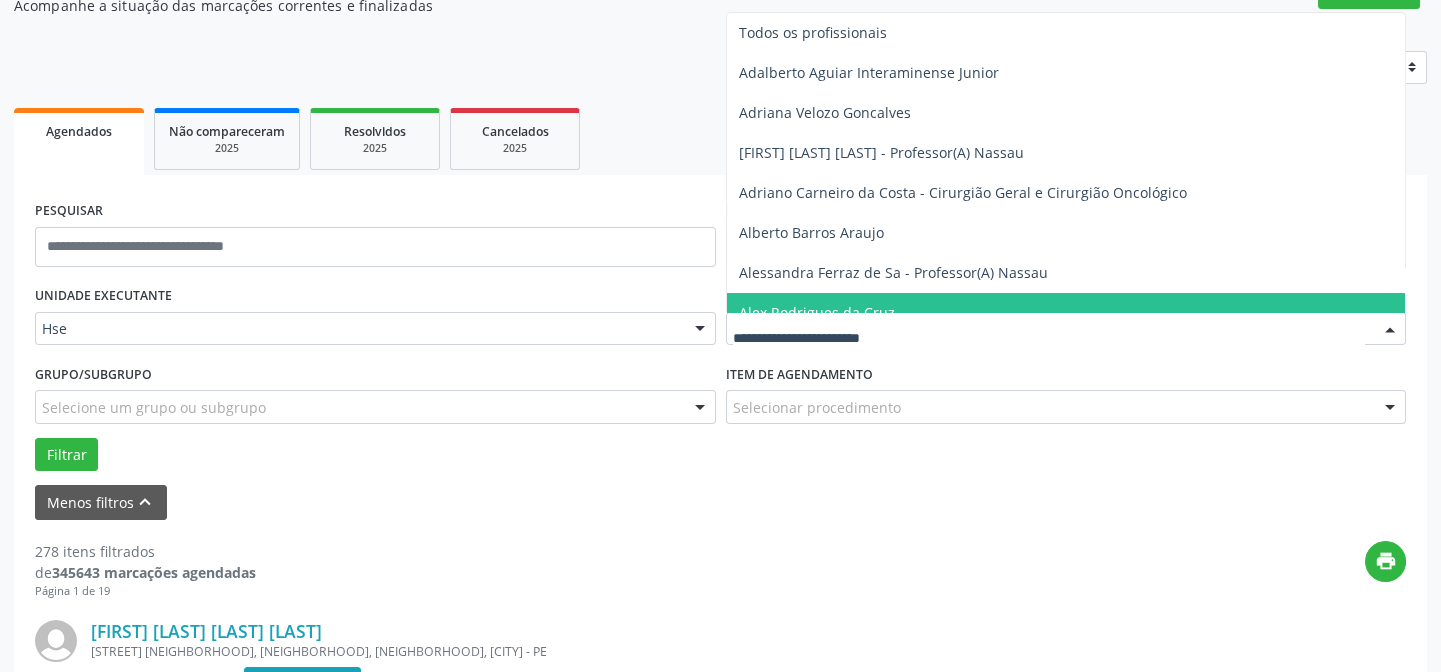 click at bounding box center (1049, 339) 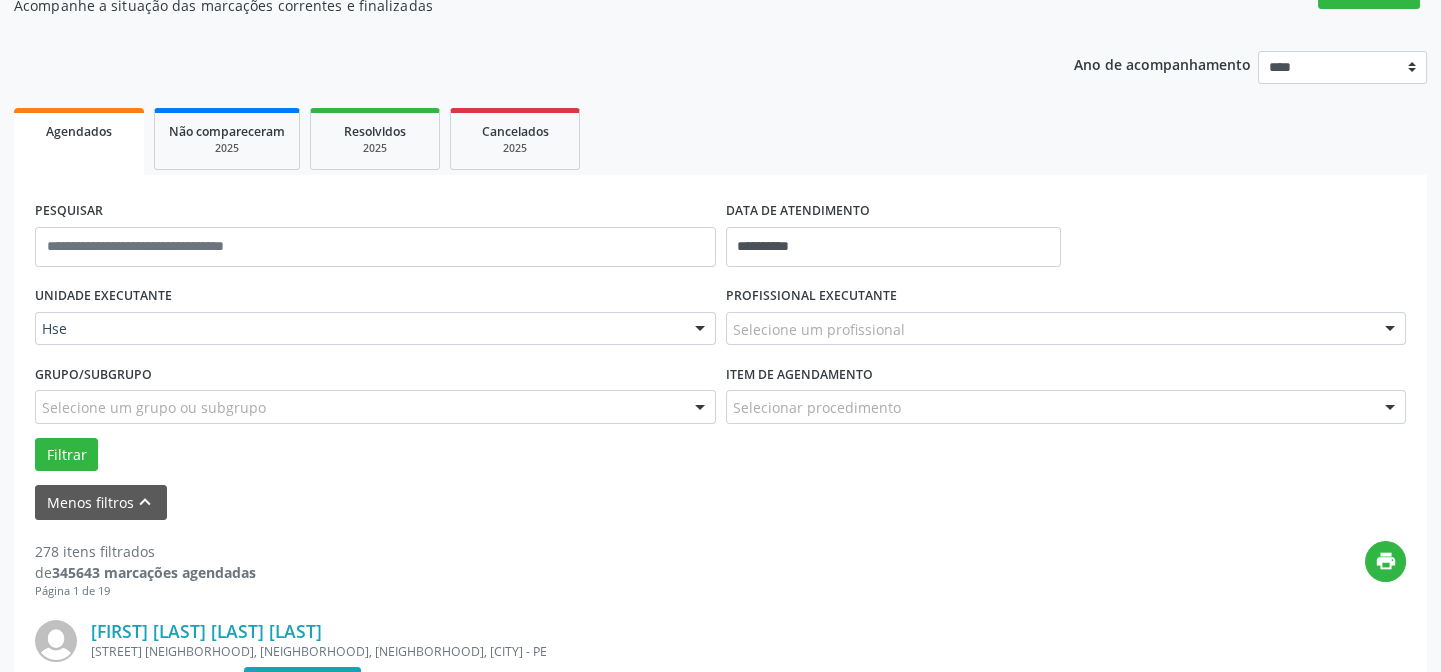 drag, startPoint x: 1394, startPoint y: 298, endPoint x: 1376, endPoint y: 317, distance: 26.172504 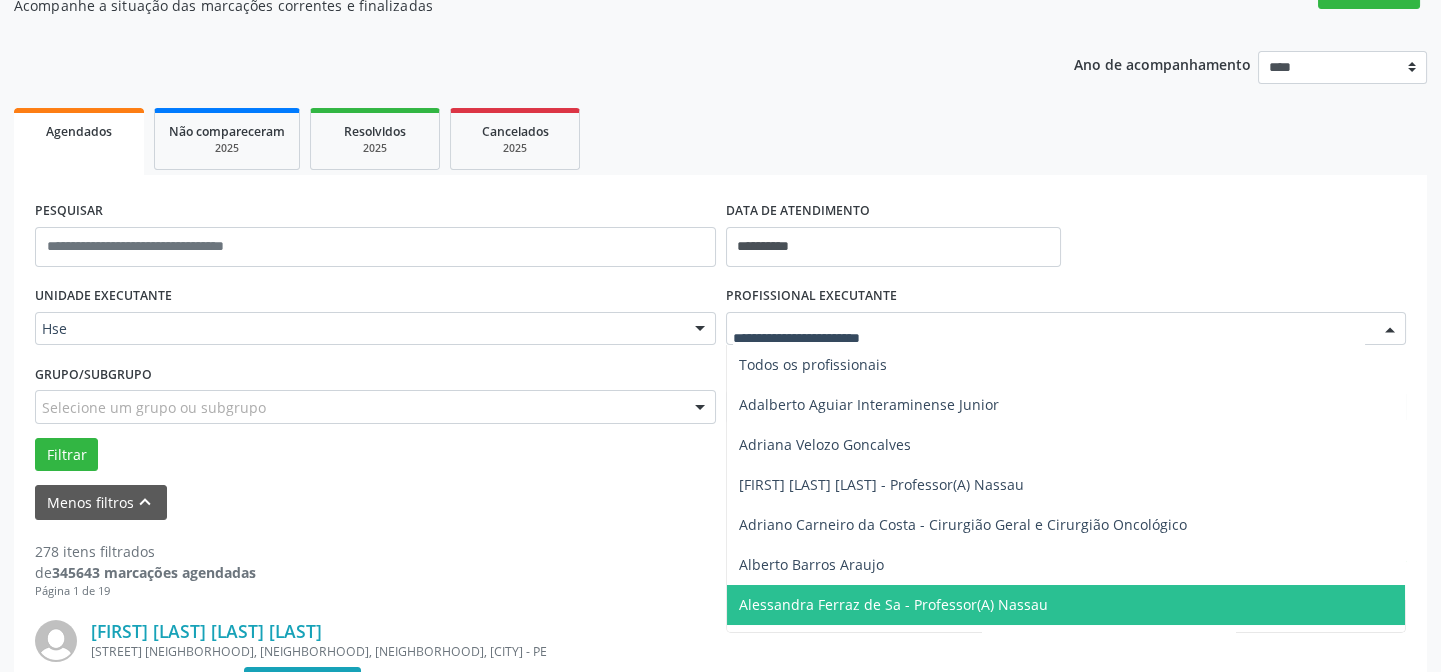 click at bounding box center (1390, 330) 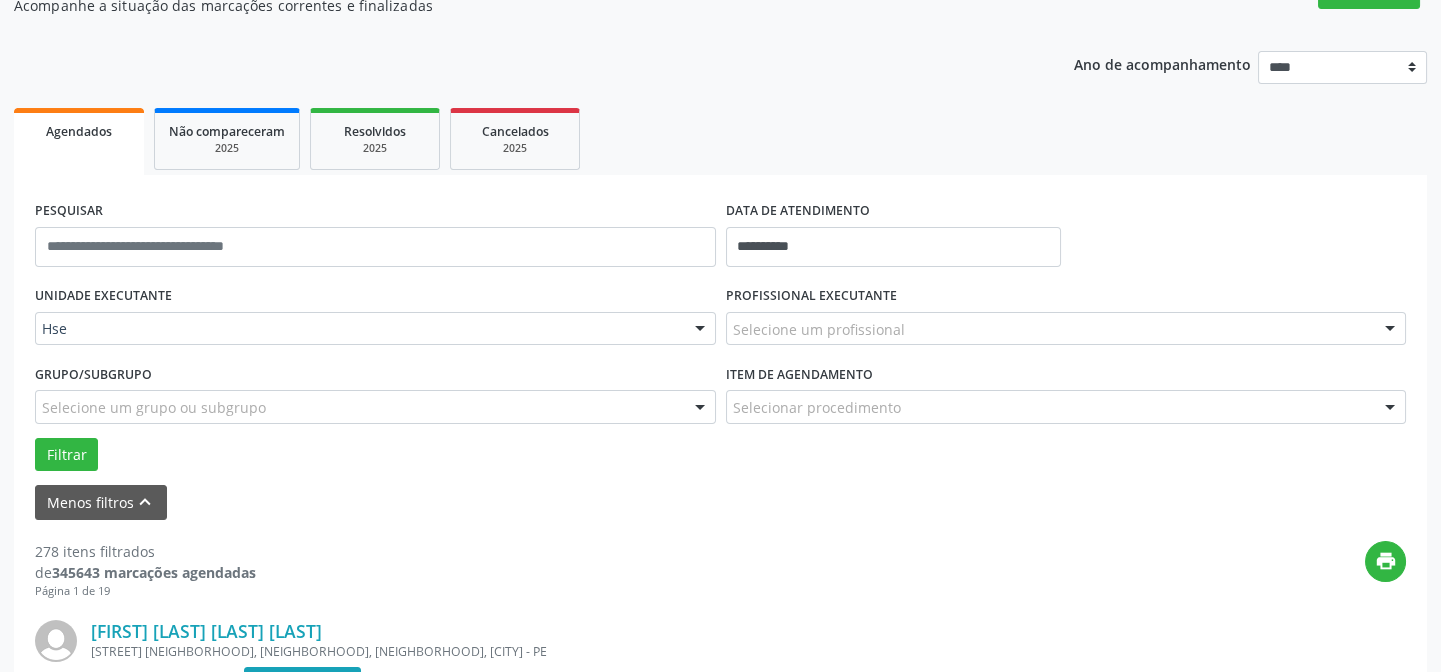 click at bounding box center (1390, 330) 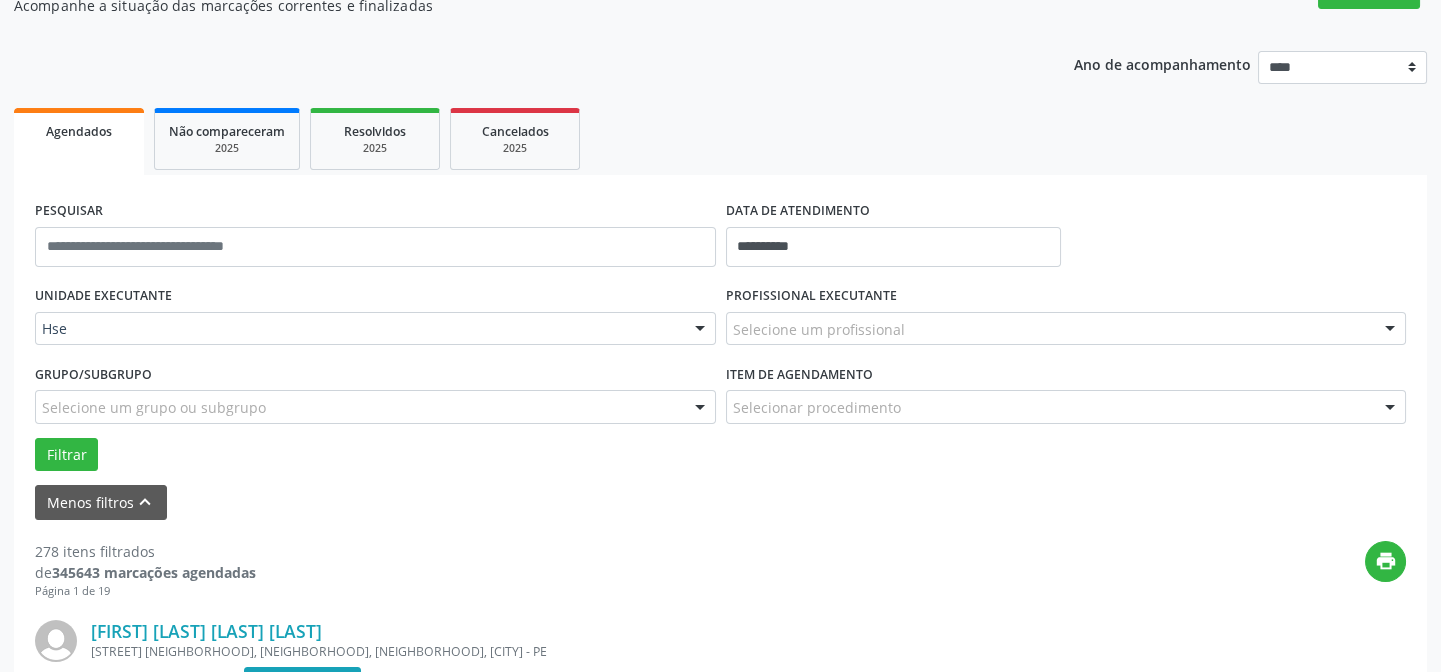 scroll, scrollTop: 373, scrollLeft: 0, axis: vertical 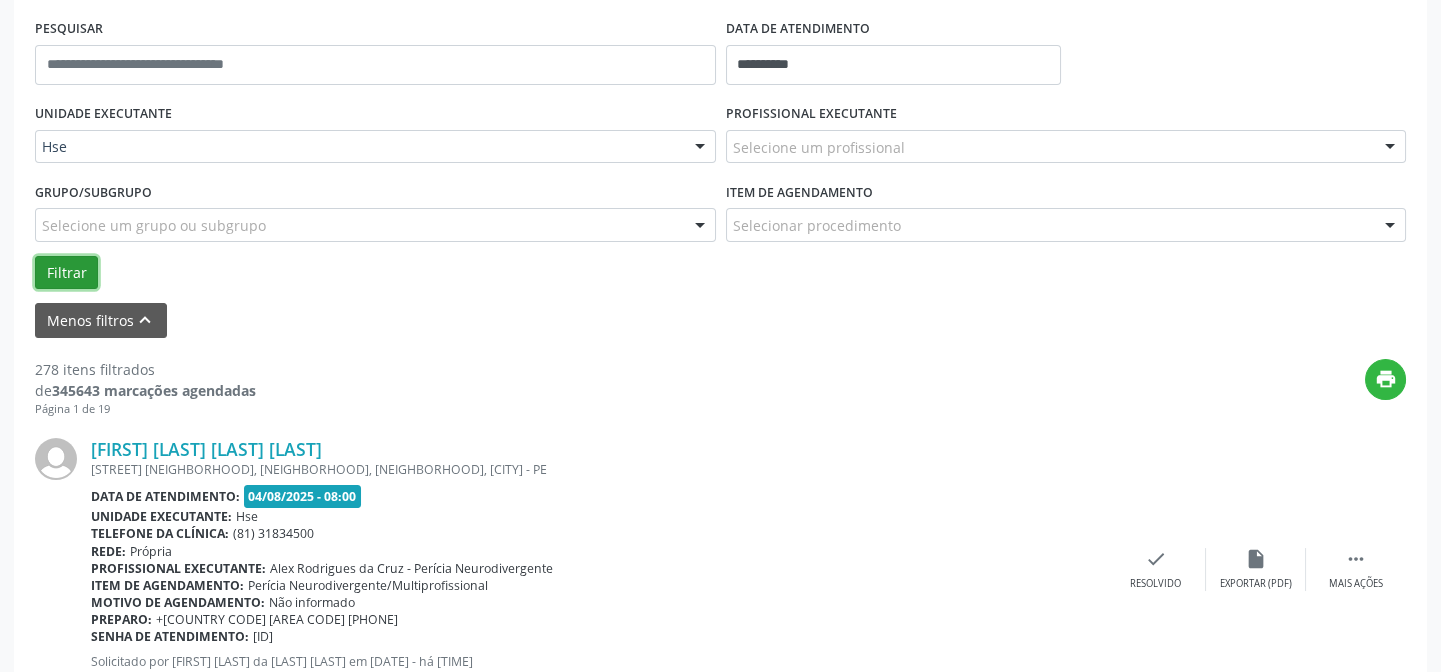 click on "Filtrar" at bounding box center (66, 273) 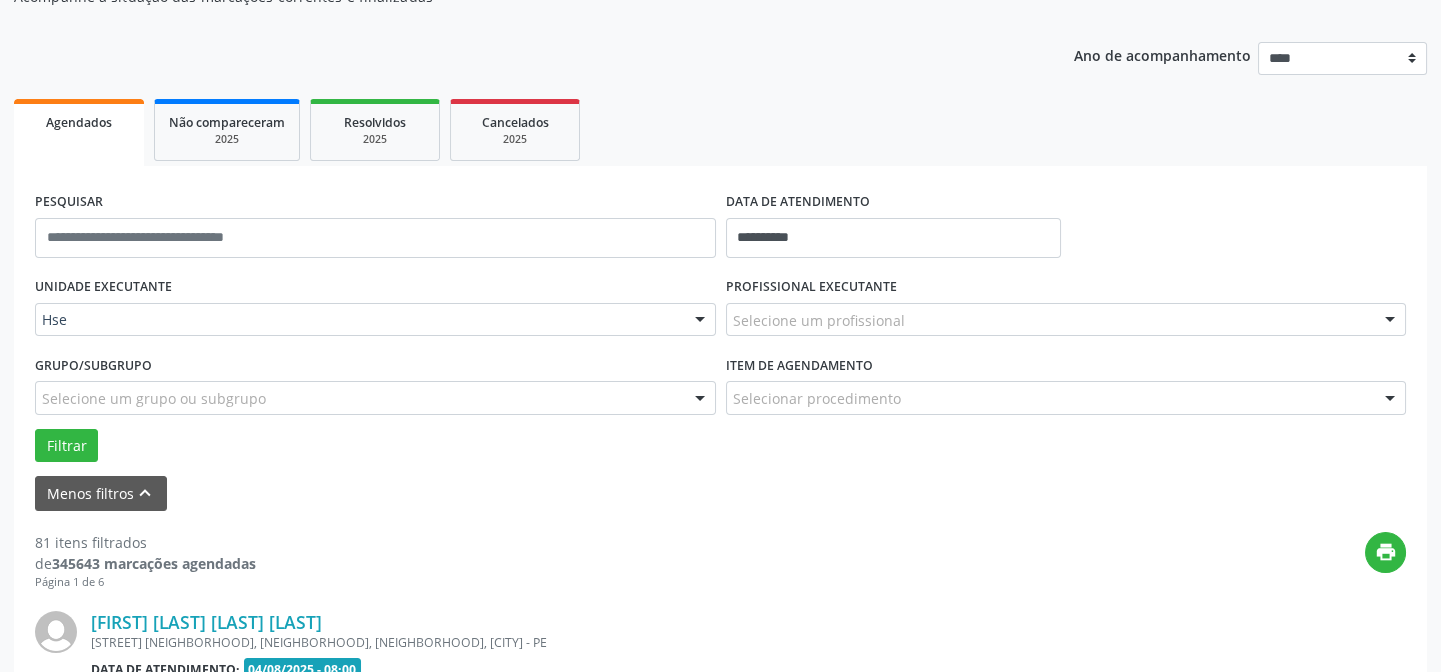 scroll, scrollTop: 373, scrollLeft: 0, axis: vertical 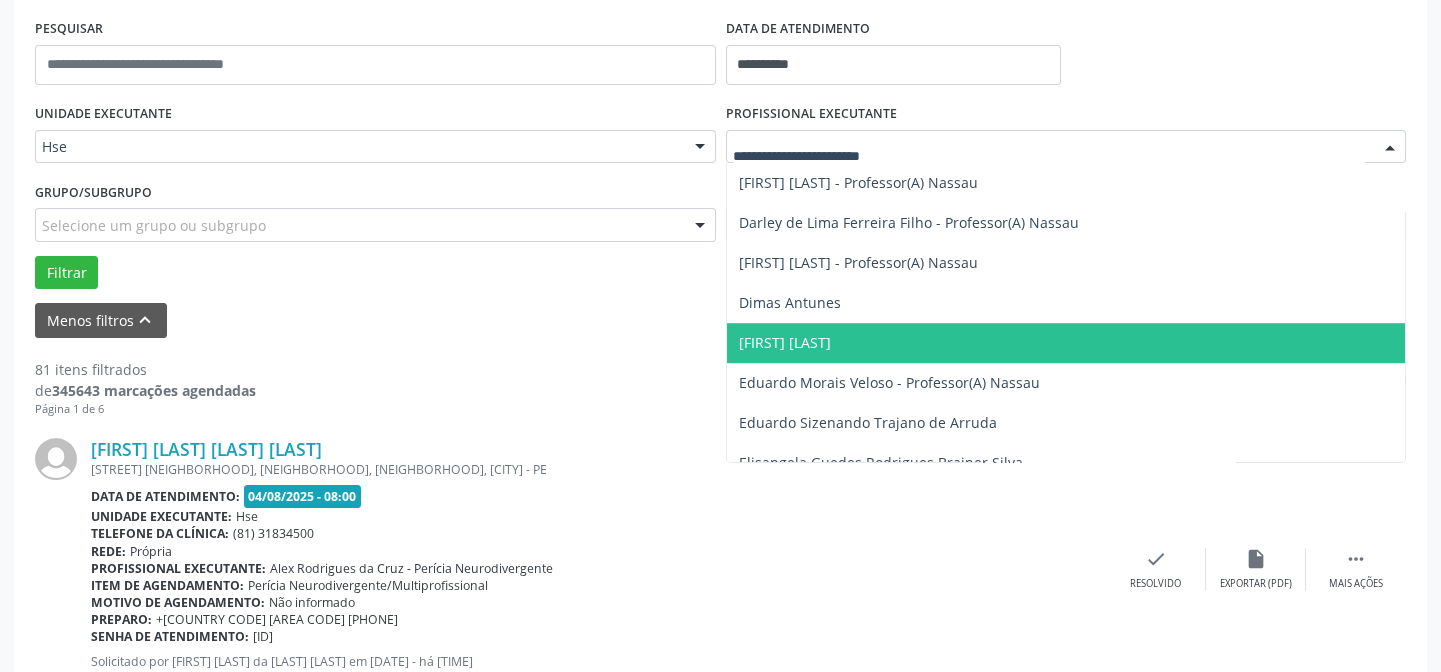 click on "[FIRST] [LAST]" at bounding box center (1066, 343) 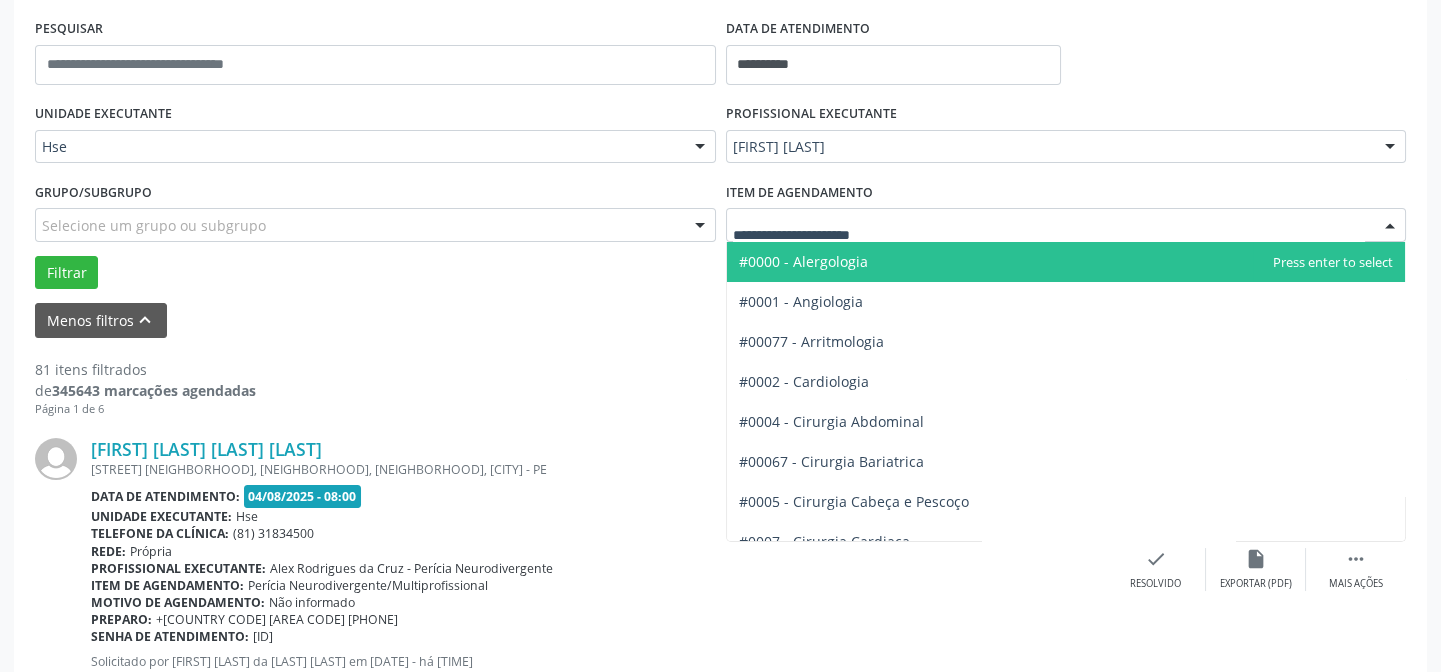 click at bounding box center [1066, 225] 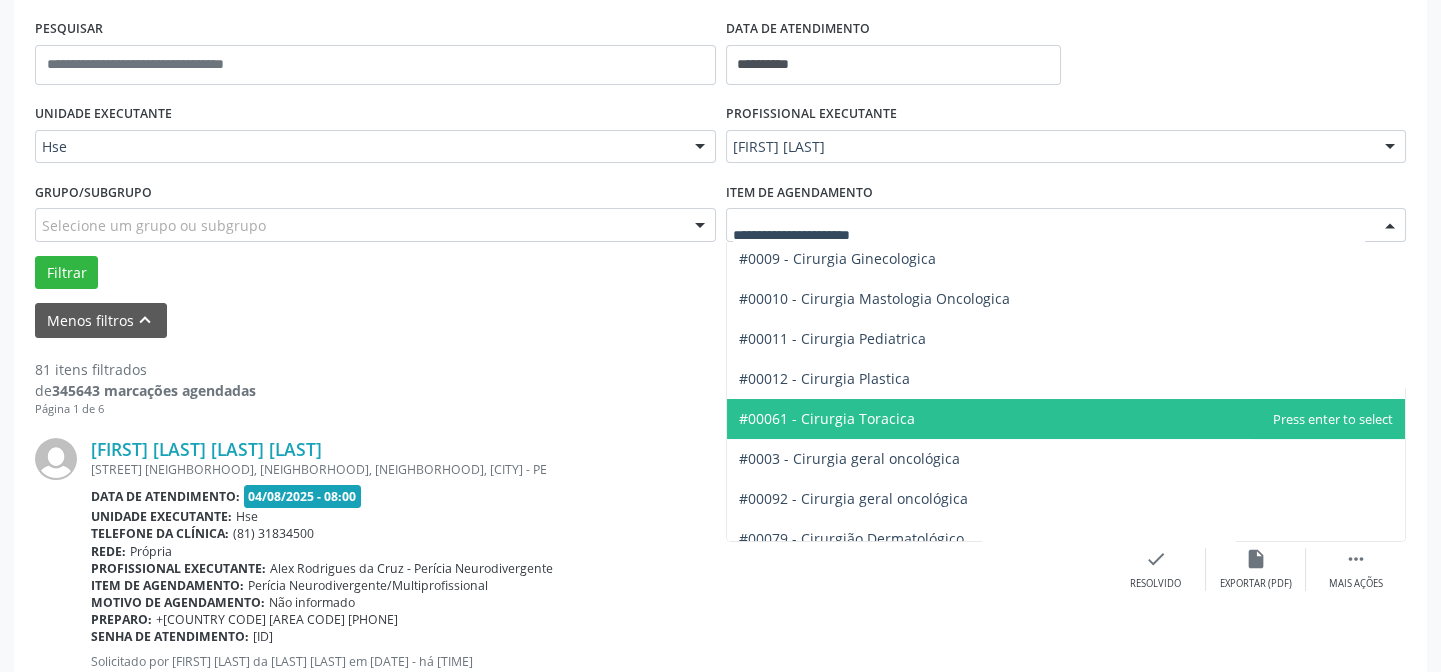 scroll, scrollTop: 454, scrollLeft: 0, axis: vertical 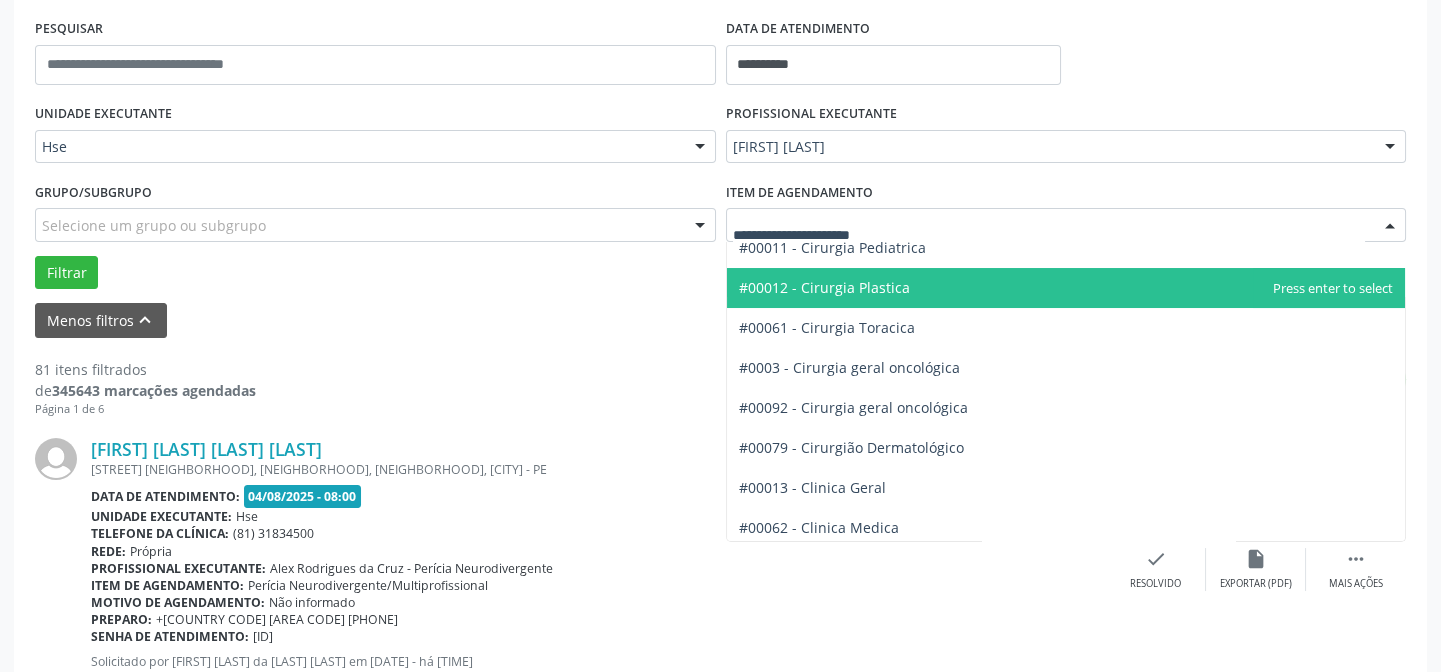click on "#00012 - Cirurgia Plastica" at bounding box center (1066, 288) 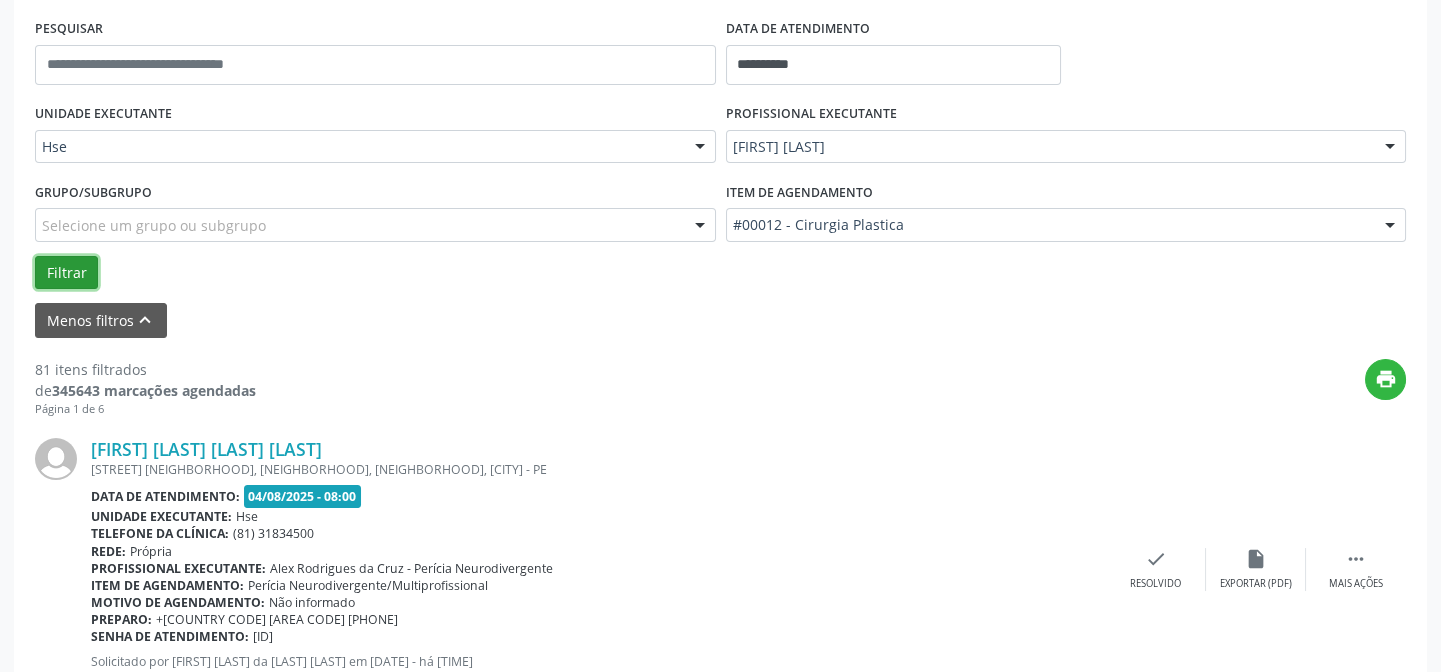 click on "Filtrar" at bounding box center (66, 273) 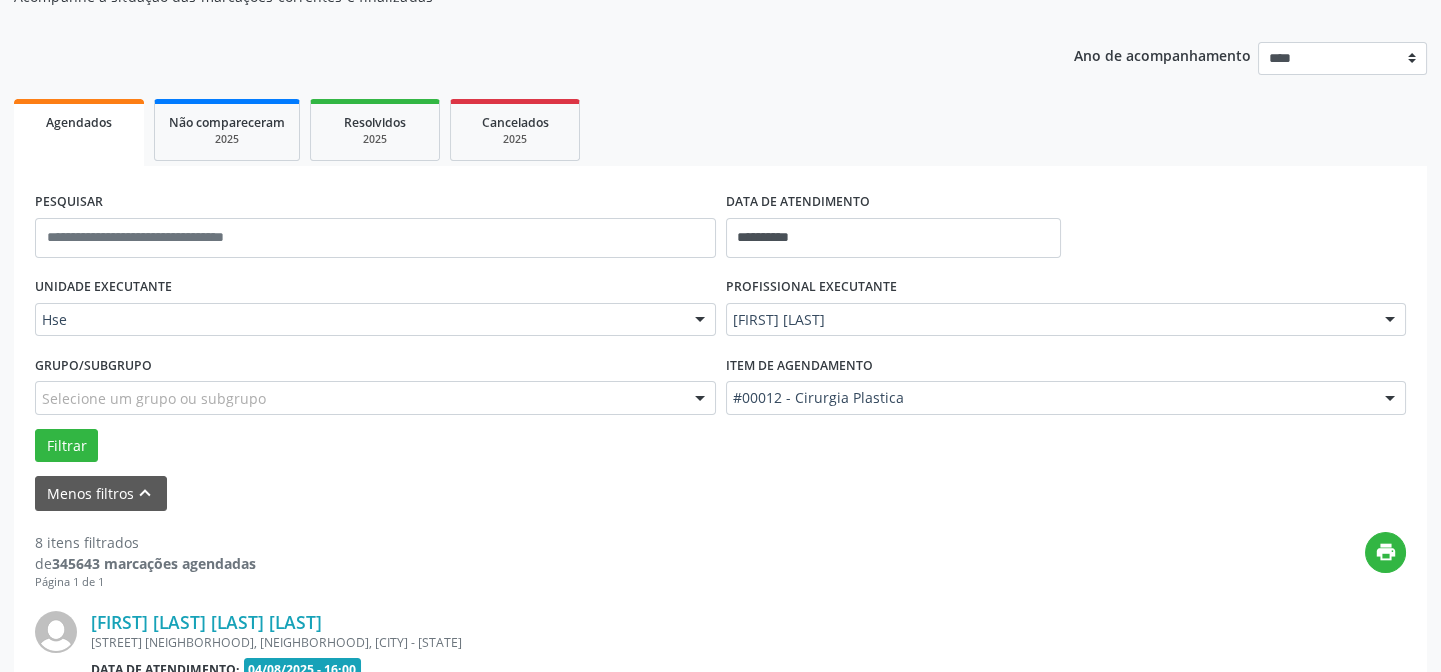 scroll, scrollTop: 555, scrollLeft: 0, axis: vertical 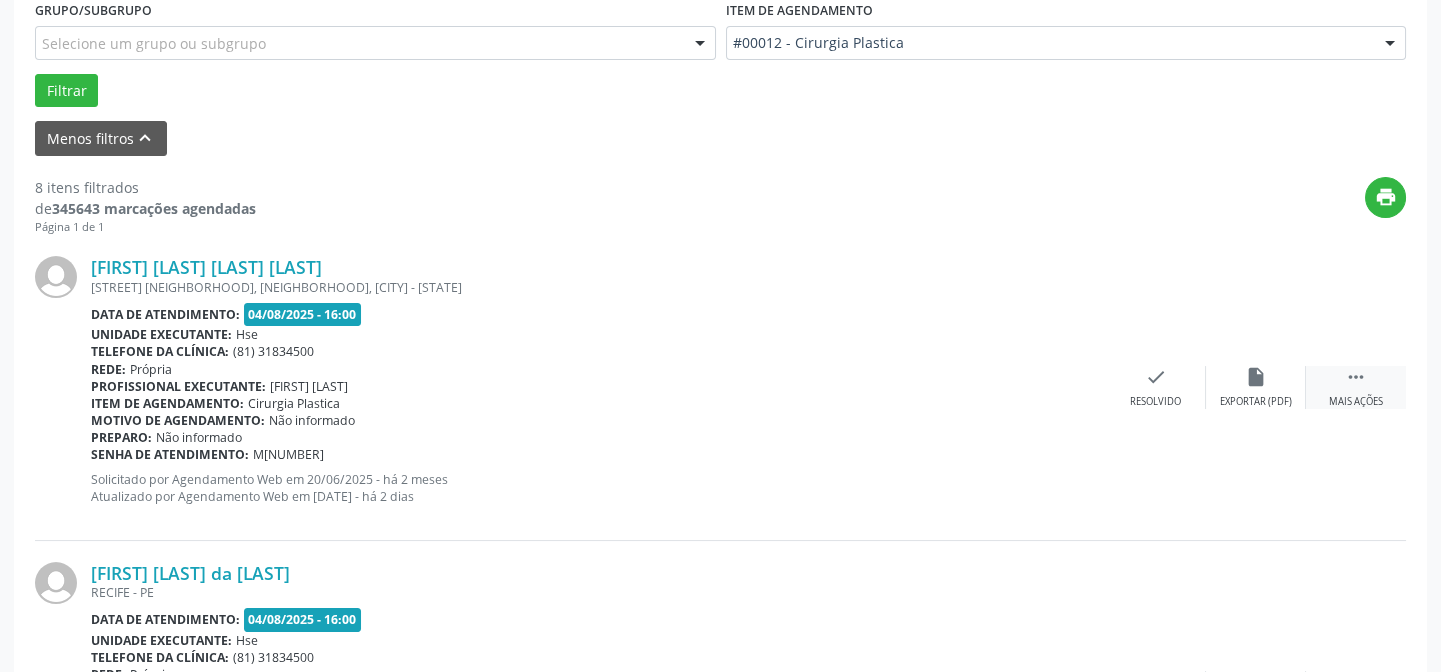 click on "" at bounding box center (1356, 377) 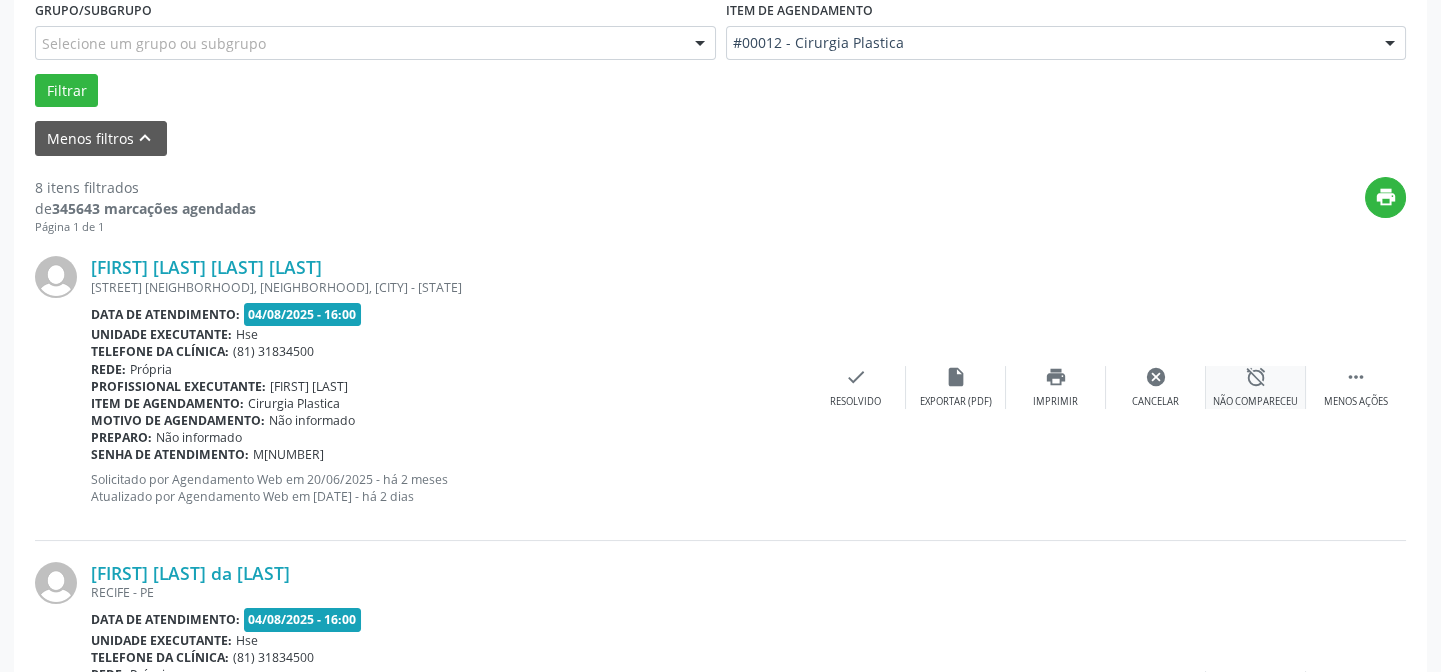 click on "alarm_off" at bounding box center [1256, 377] 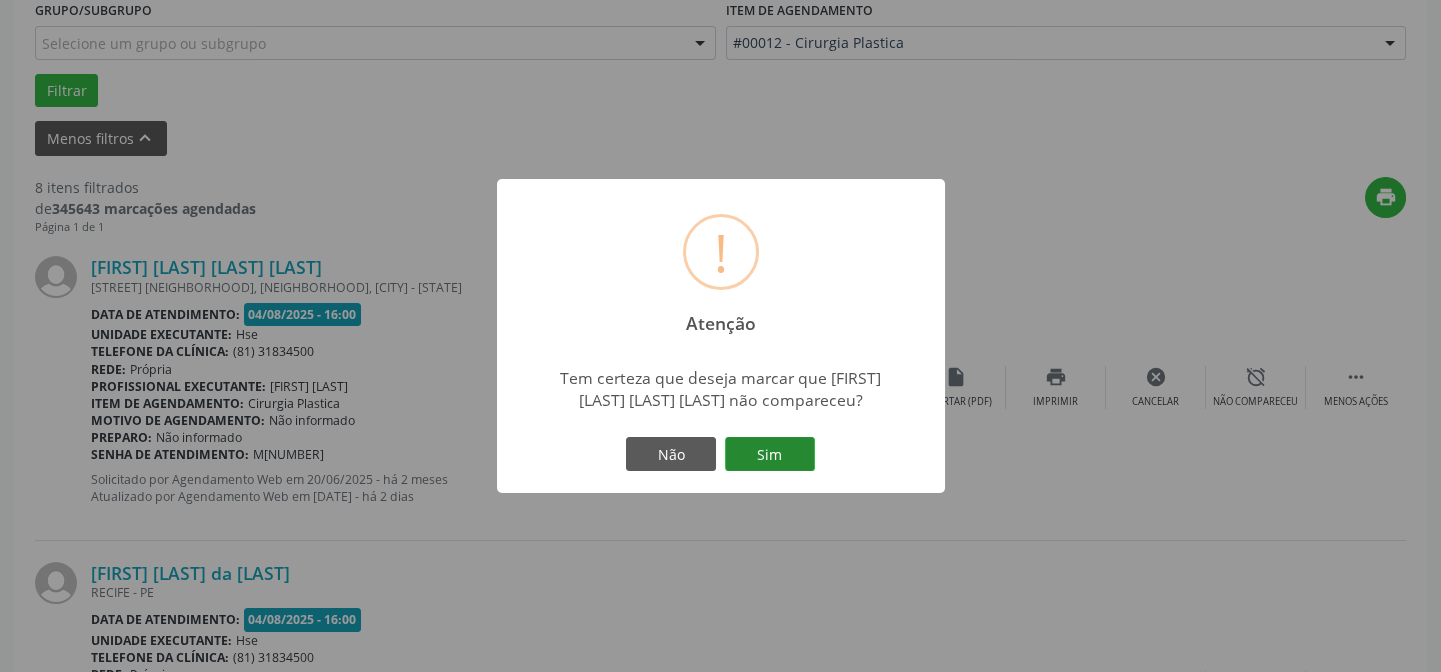 click on "Sim" at bounding box center [770, 454] 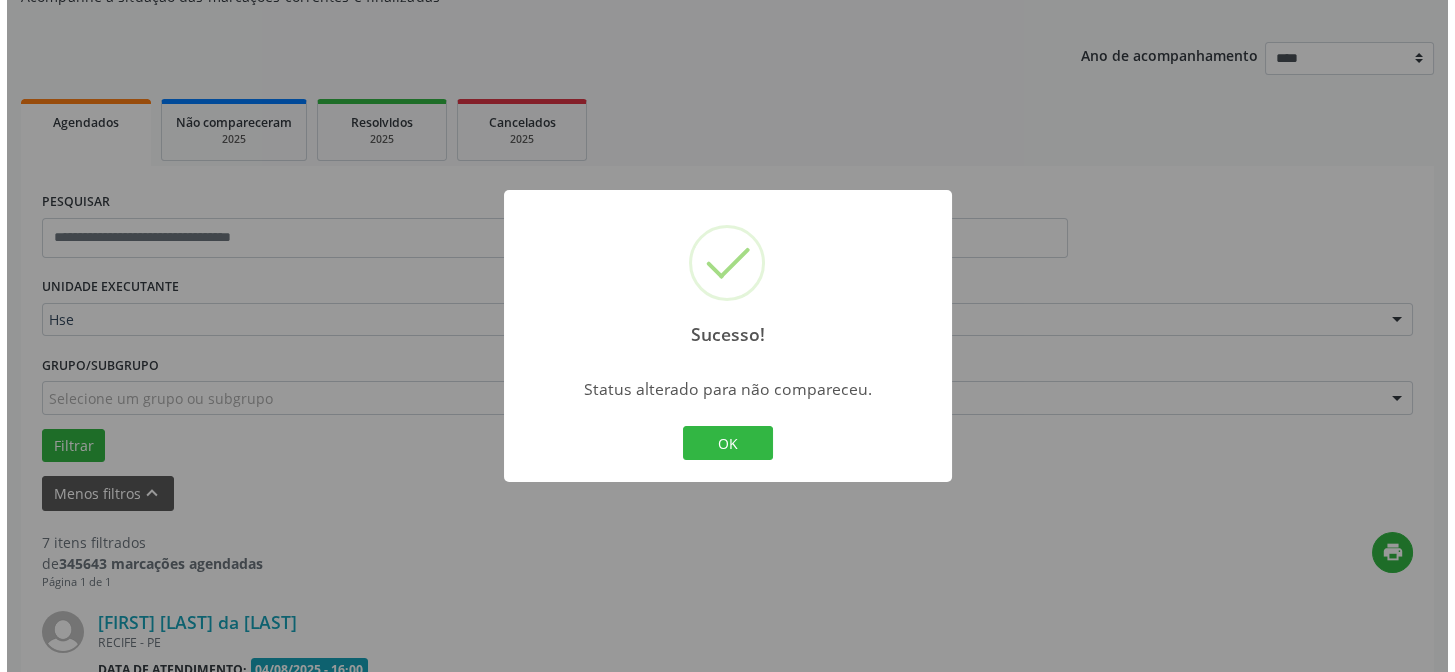 scroll, scrollTop: 555, scrollLeft: 0, axis: vertical 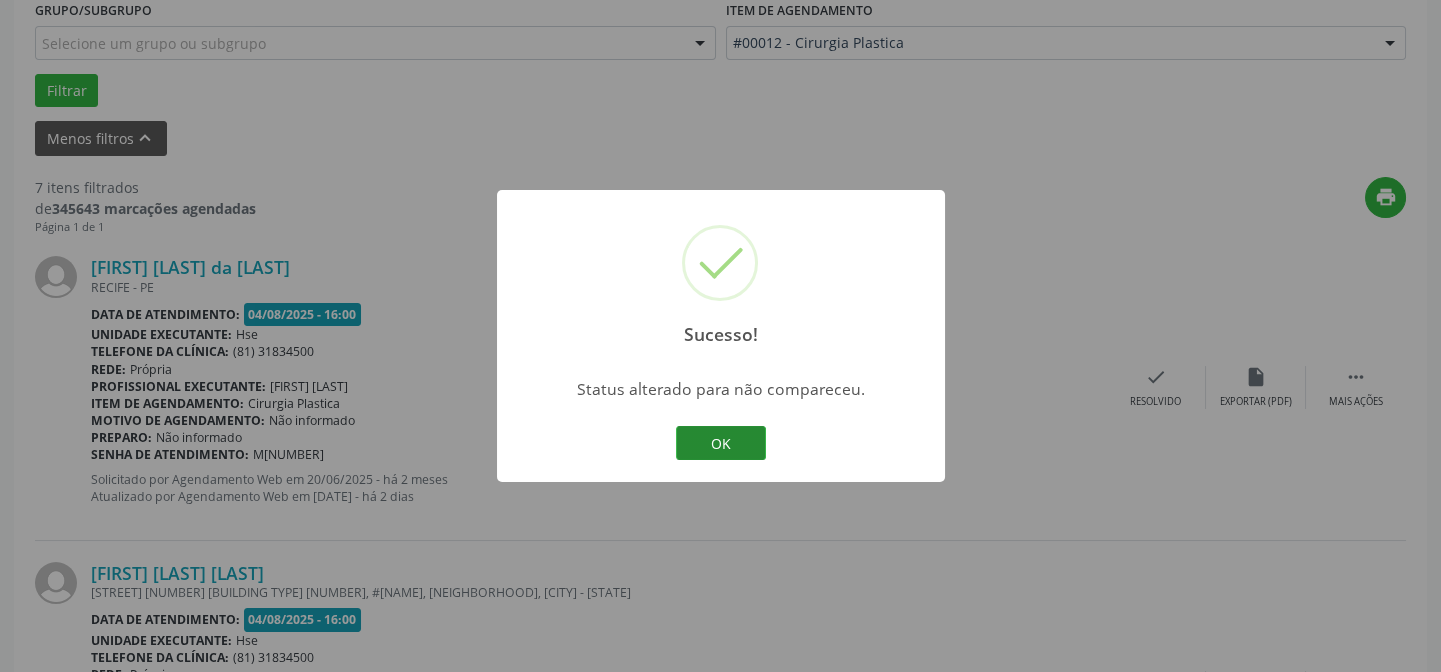 click on "OK" at bounding box center (721, 443) 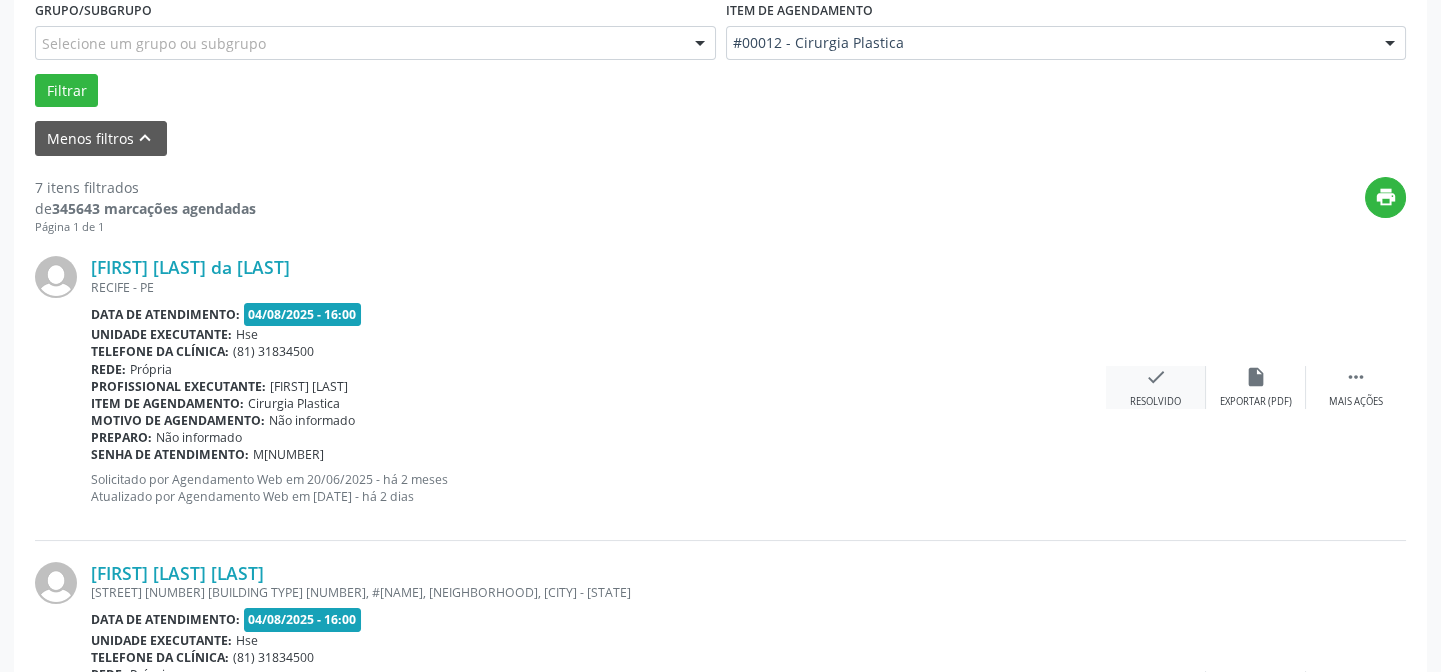 click on "check" at bounding box center [1156, 377] 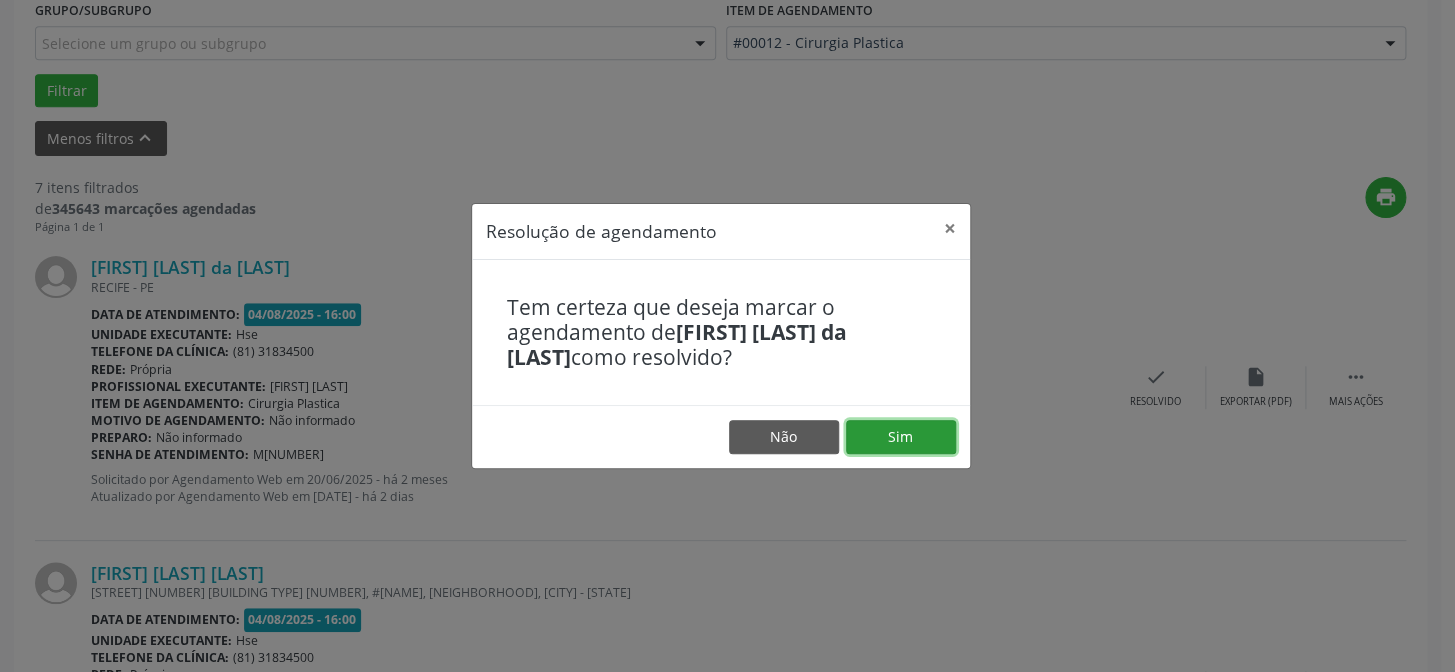 click on "Sim" at bounding box center [901, 437] 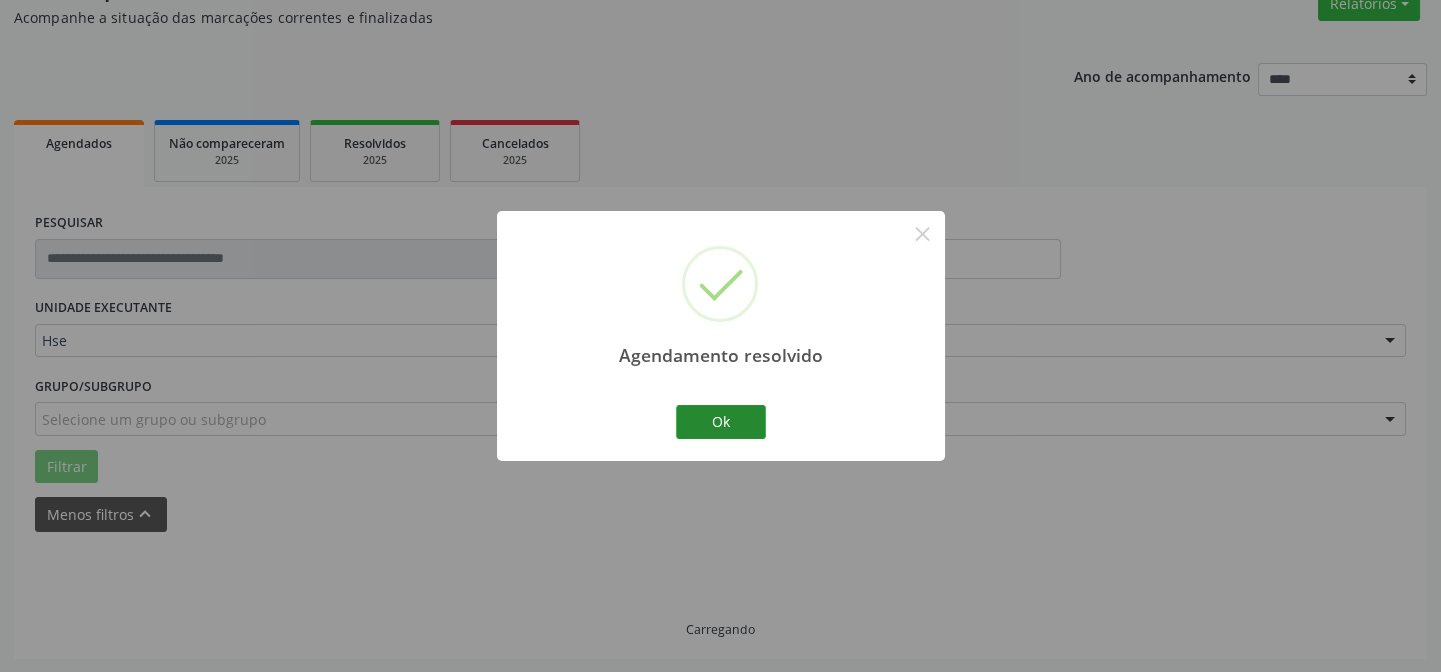 scroll, scrollTop: 555, scrollLeft: 0, axis: vertical 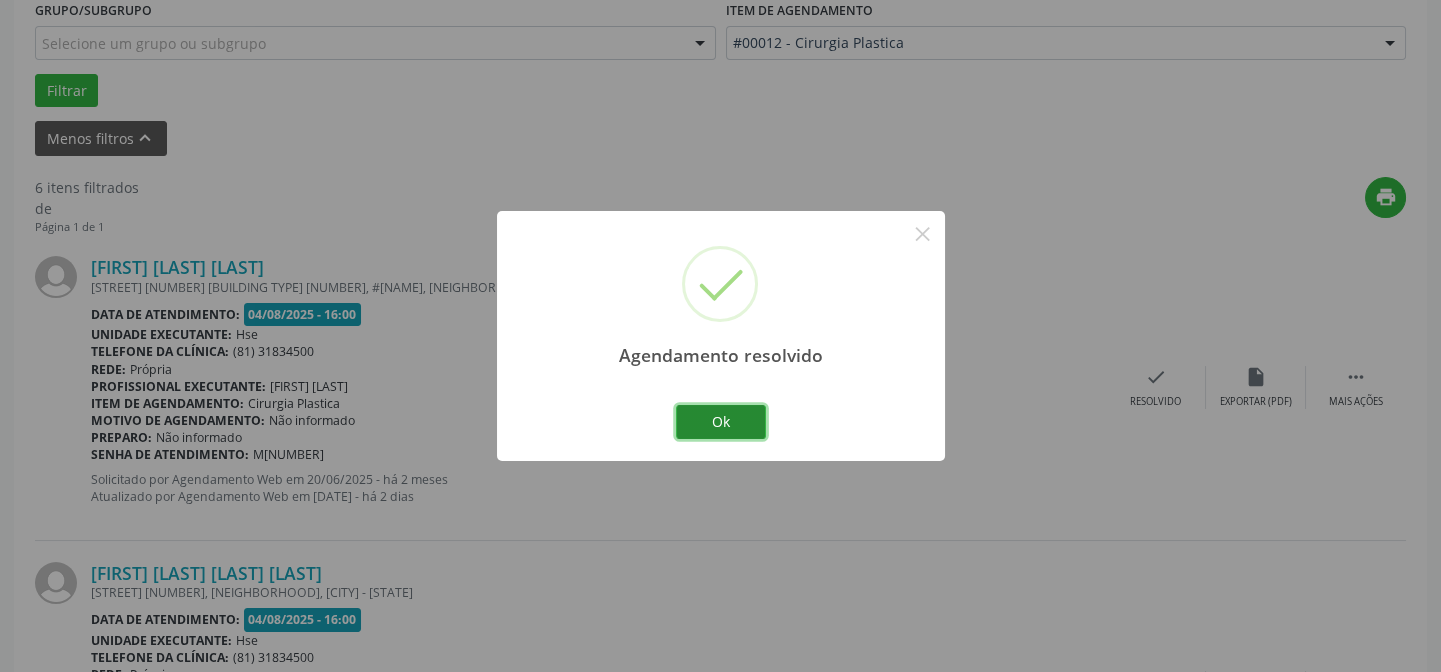 click on "Ok" at bounding box center [721, 422] 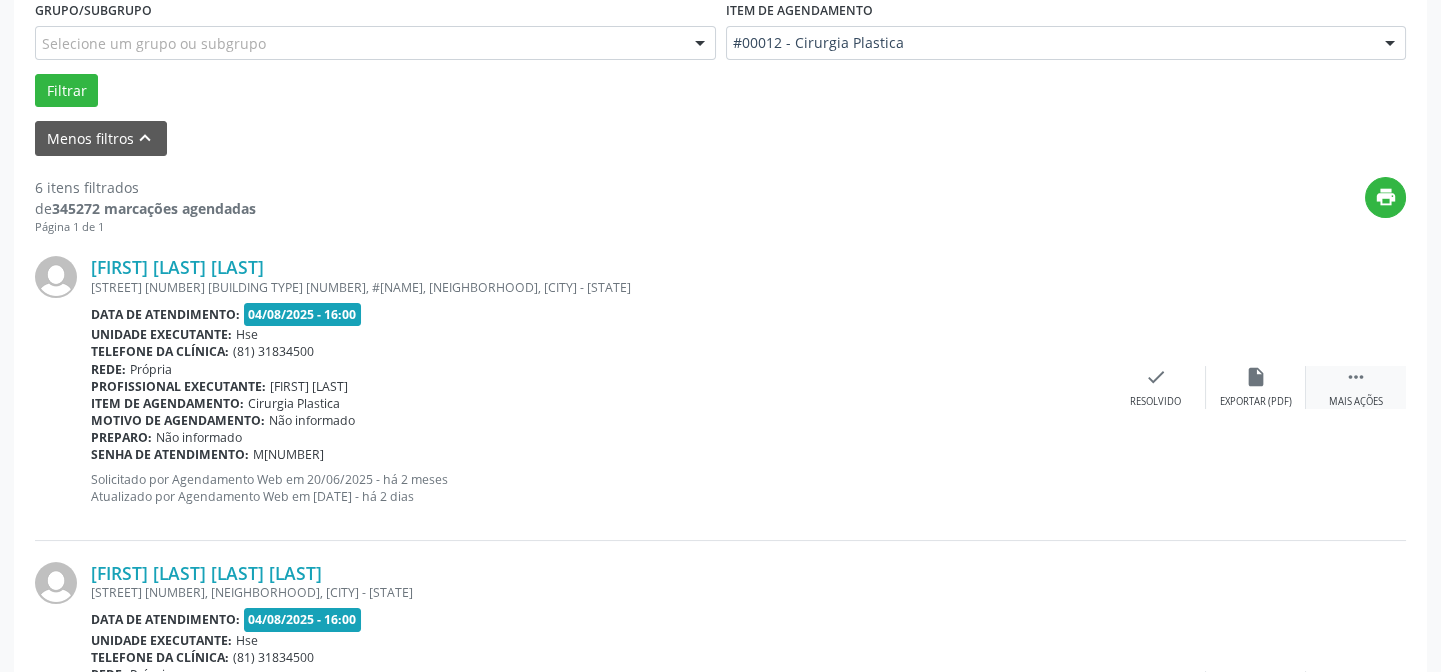 click on "" at bounding box center (1356, 377) 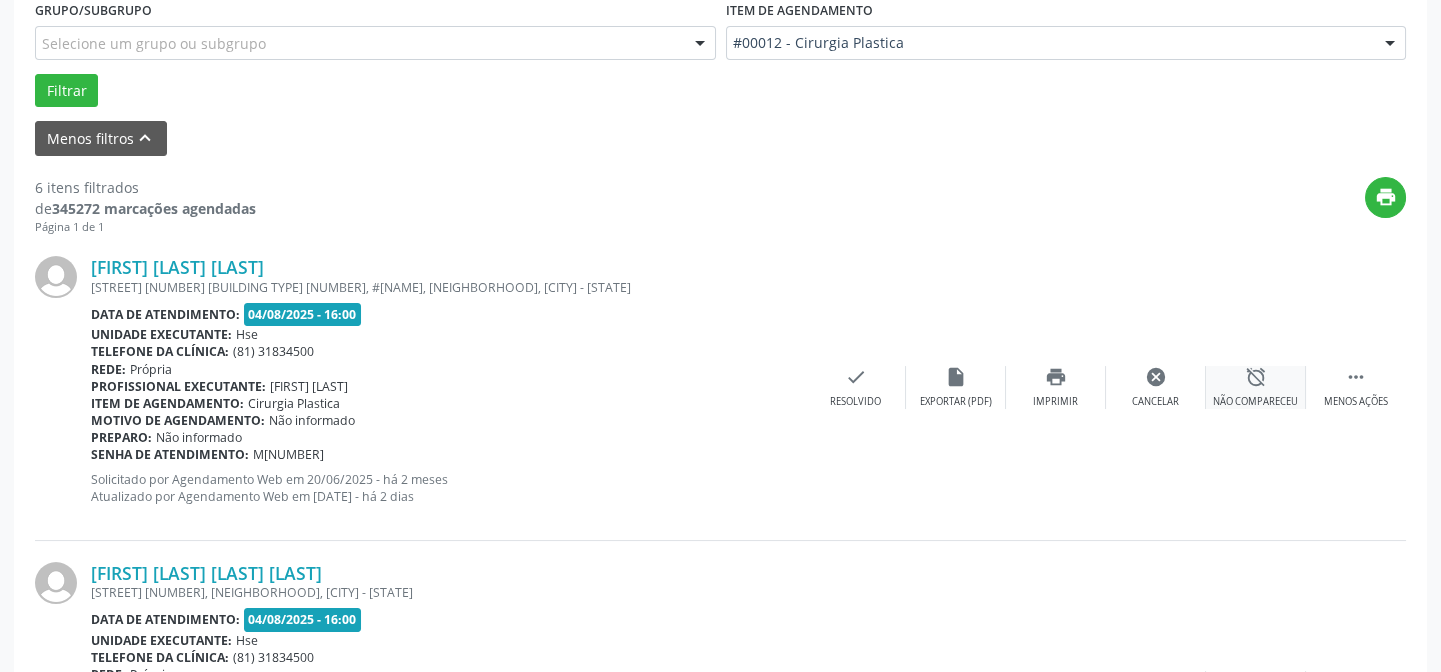 click on "alarm_off" at bounding box center [1256, 377] 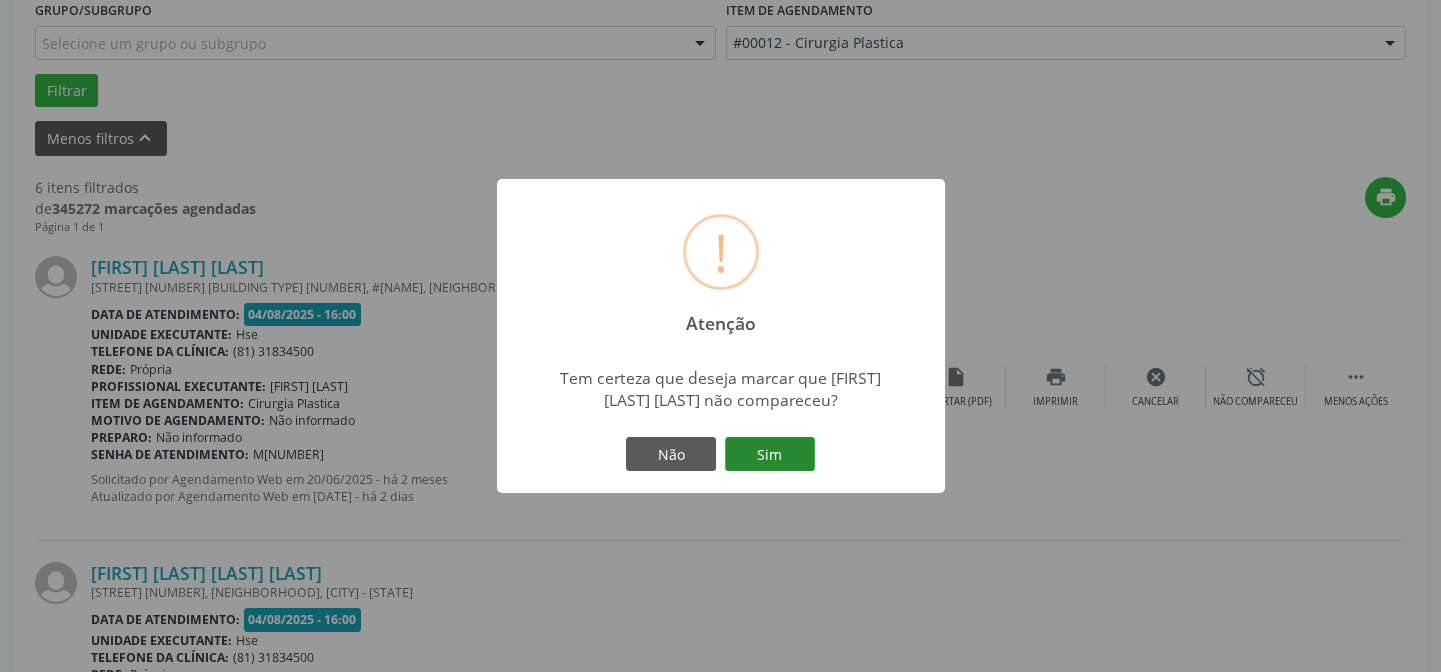 click on "Sim" at bounding box center (770, 454) 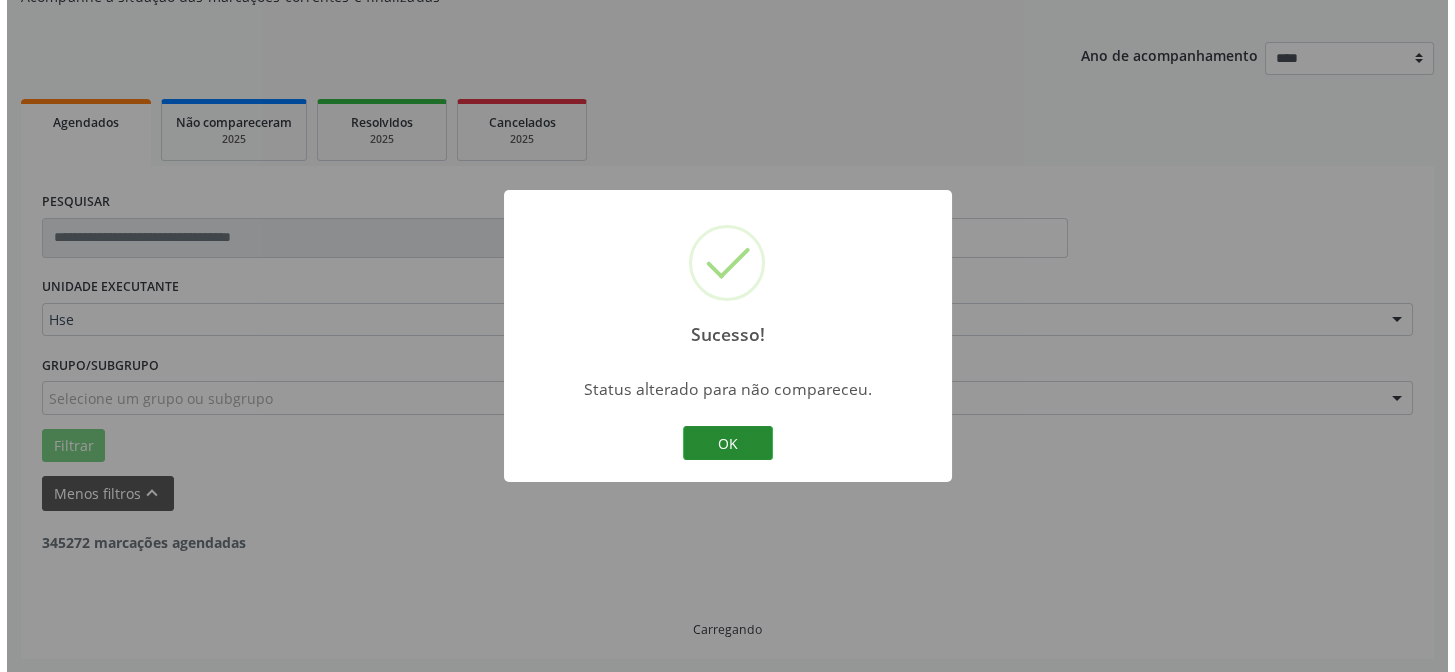 scroll, scrollTop: 555, scrollLeft: 0, axis: vertical 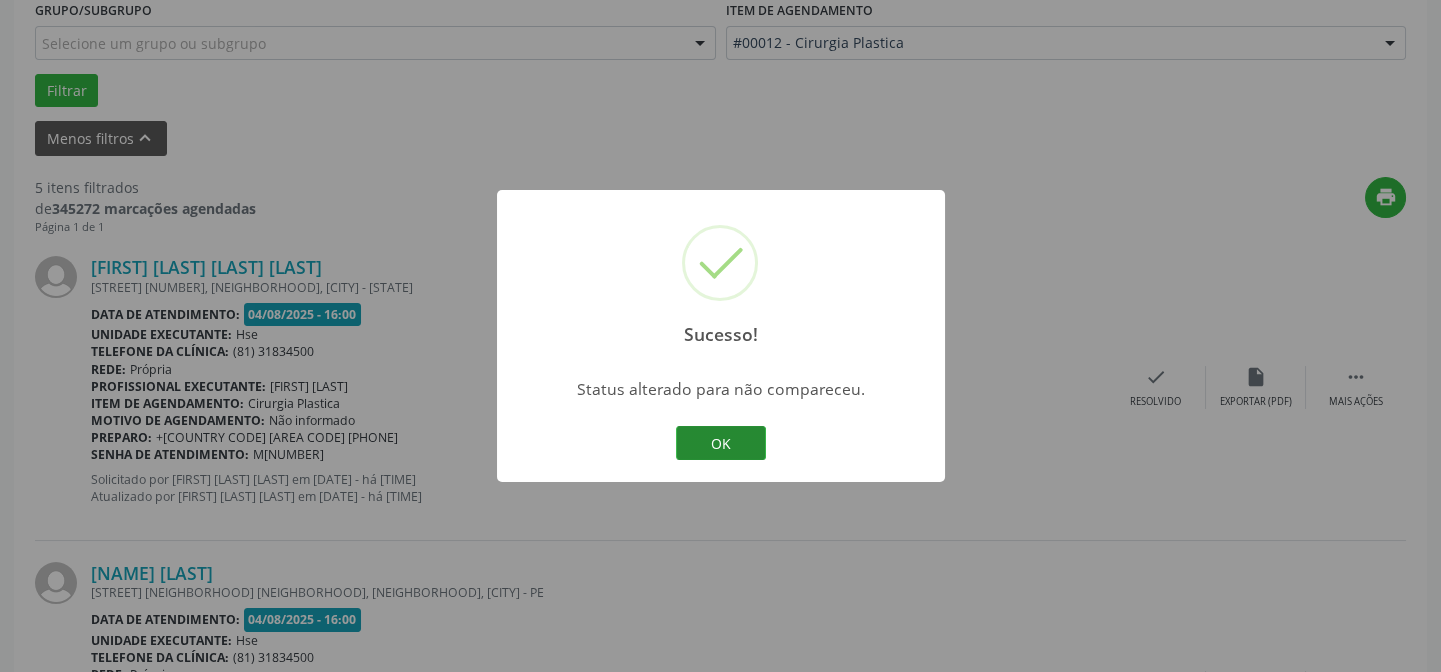 click on "OK" at bounding box center (721, 443) 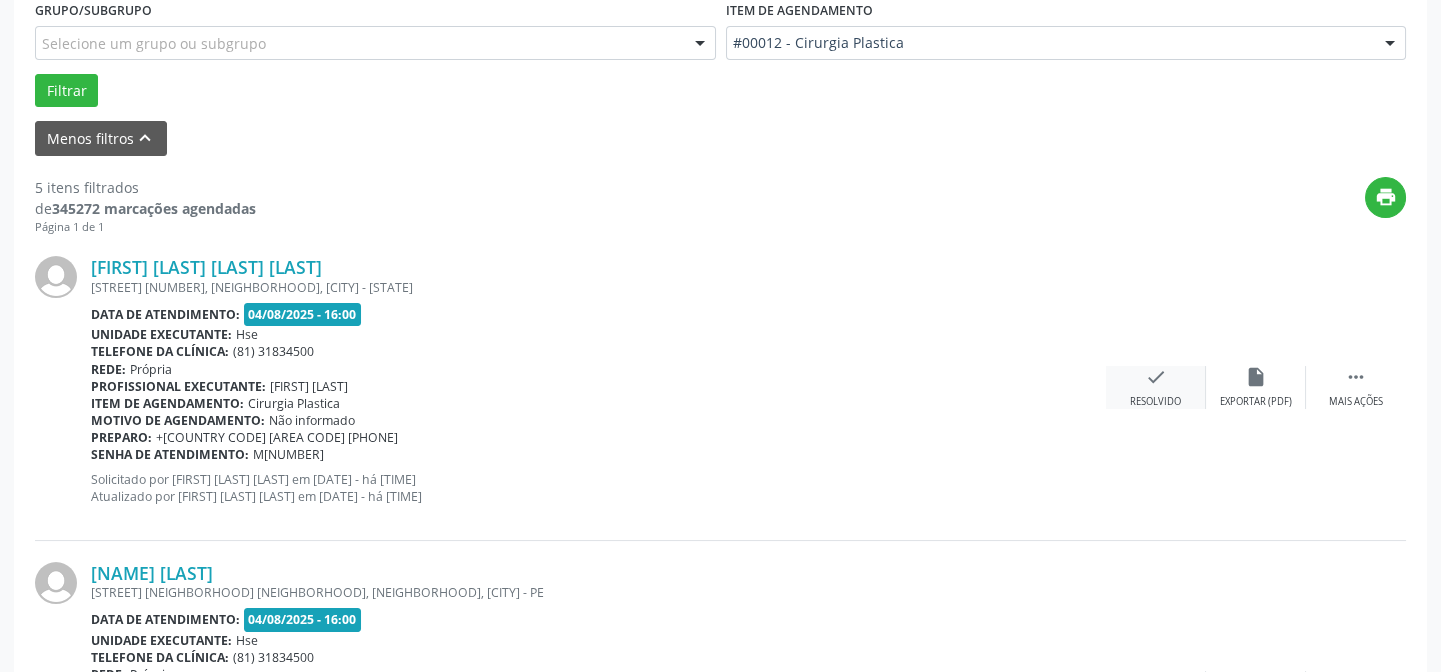 click on "check" at bounding box center (1156, 377) 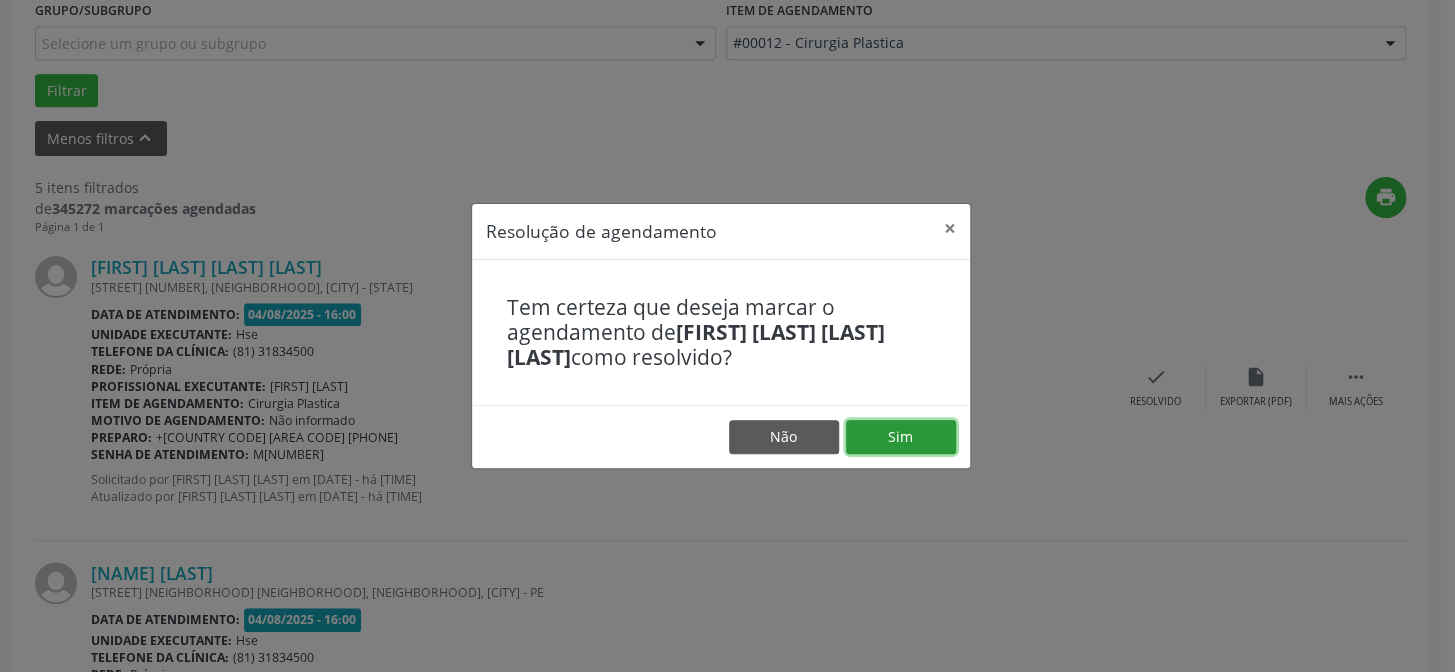 click on "Sim" at bounding box center (901, 437) 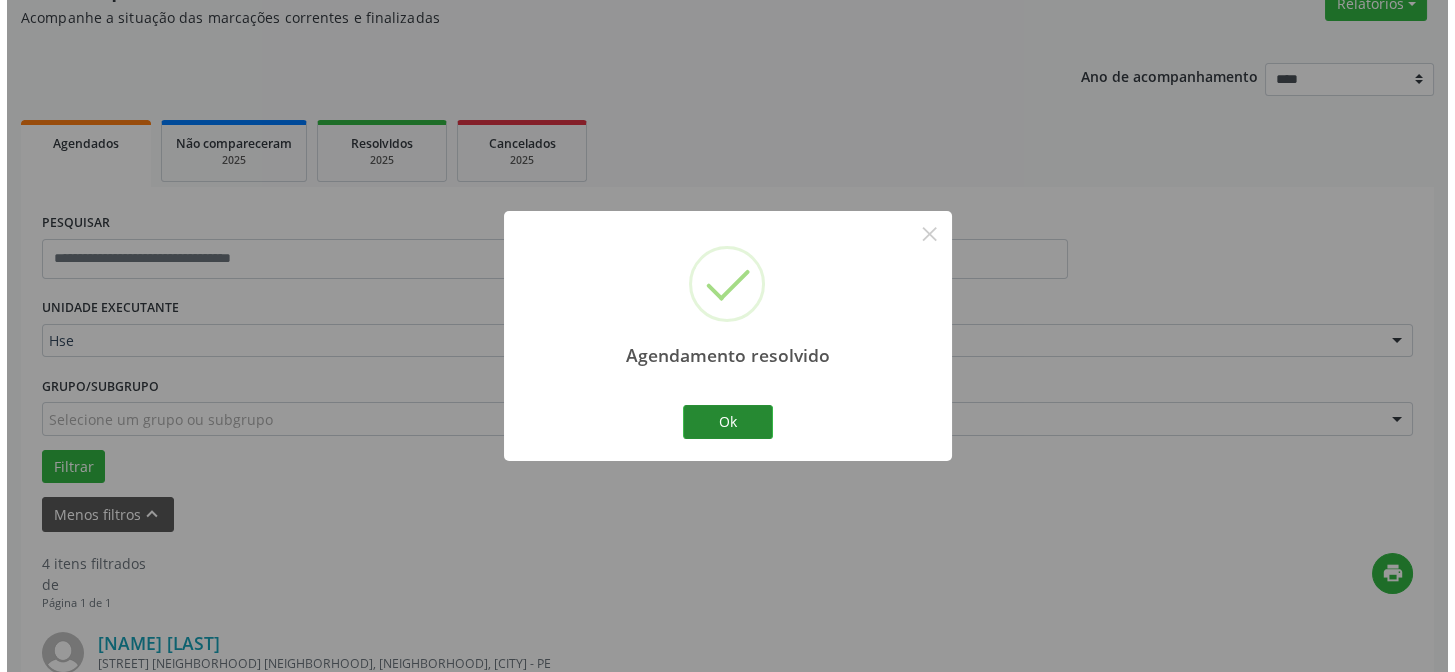scroll, scrollTop: 555, scrollLeft: 0, axis: vertical 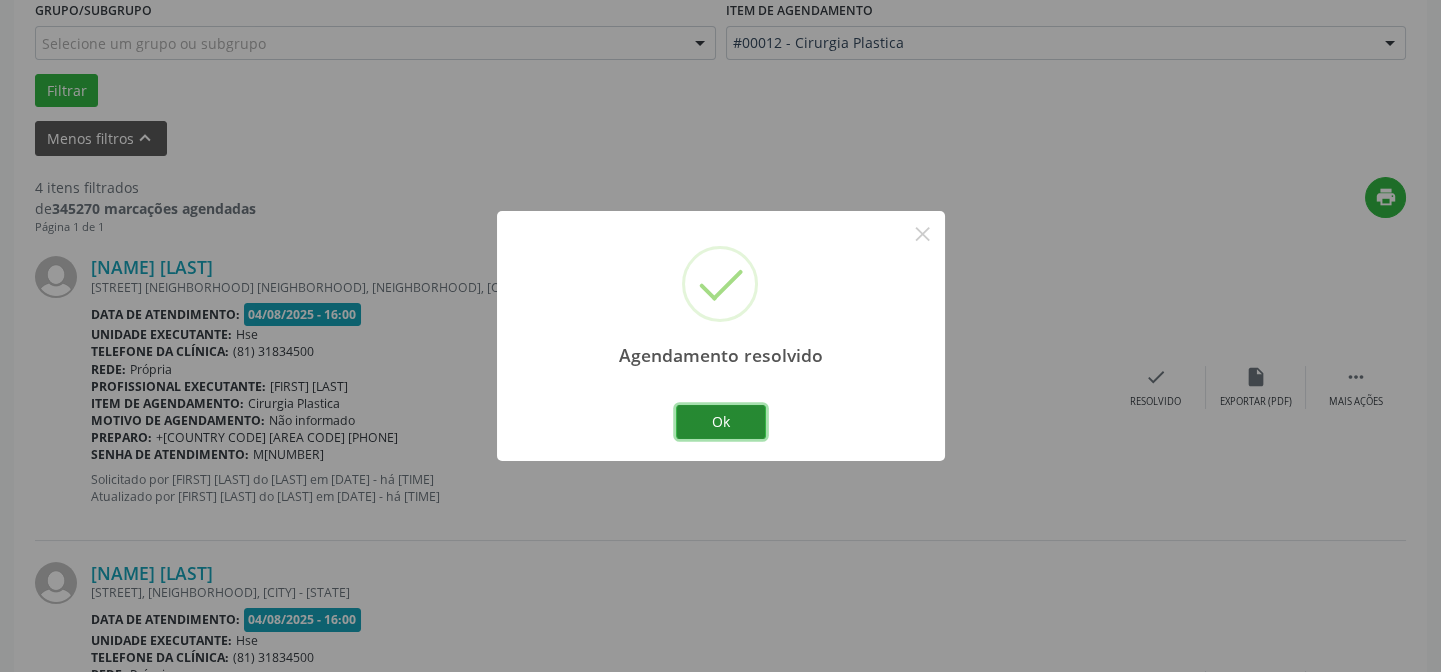click on "Ok" at bounding box center [721, 422] 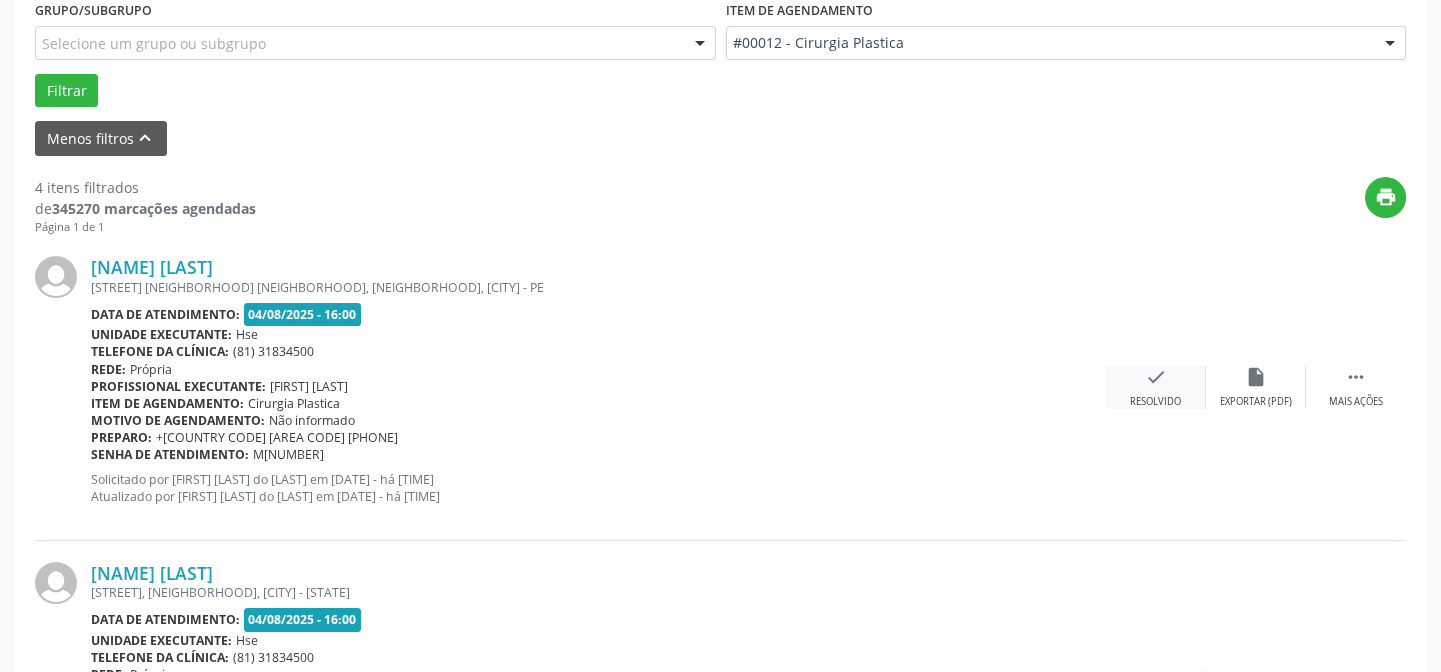 click on "check" at bounding box center (1156, 377) 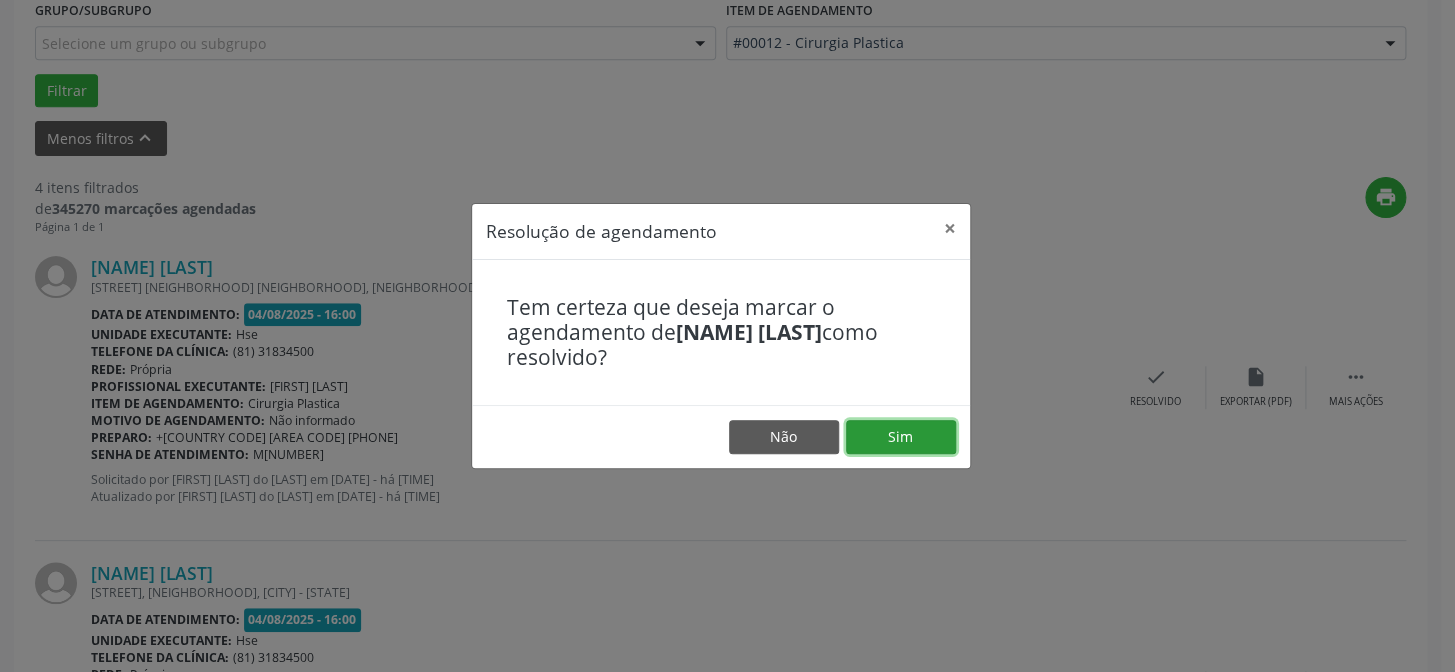 click on "Sim" at bounding box center (901, 437) 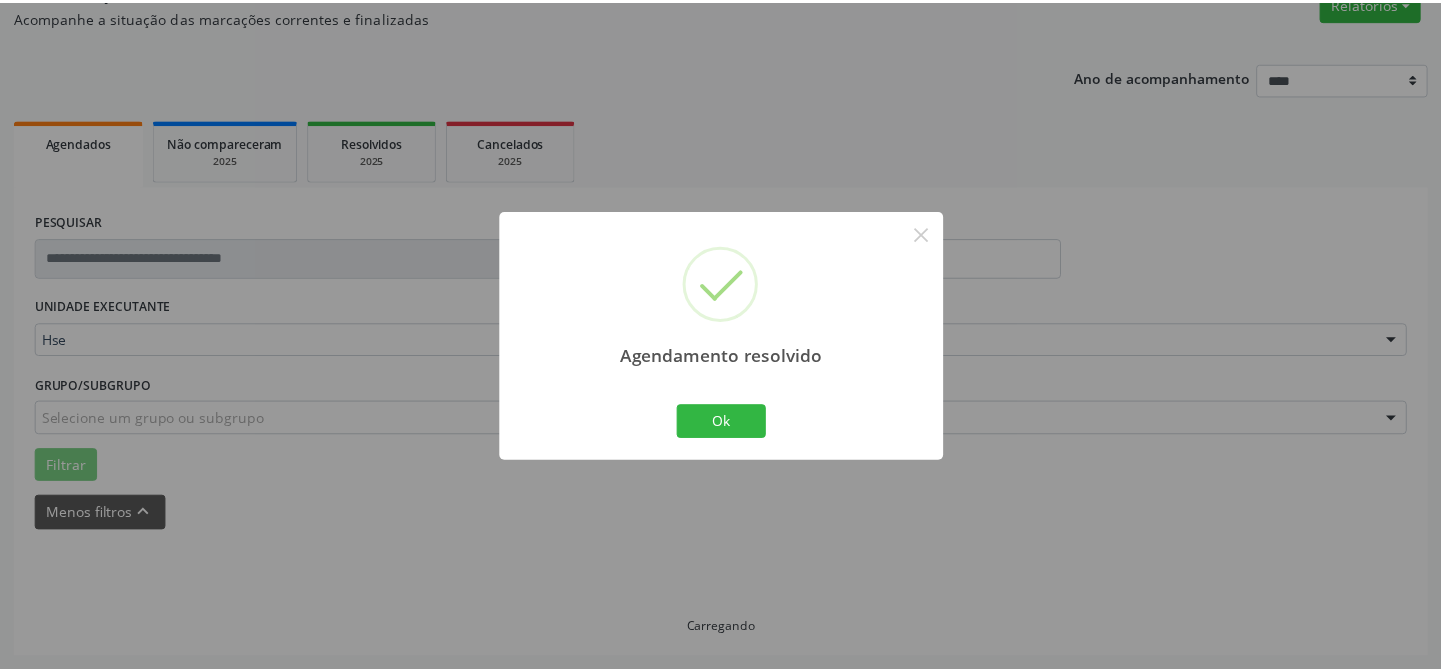 scroll, scrollTop: 179, scrollLeft: 0, axis: vertical 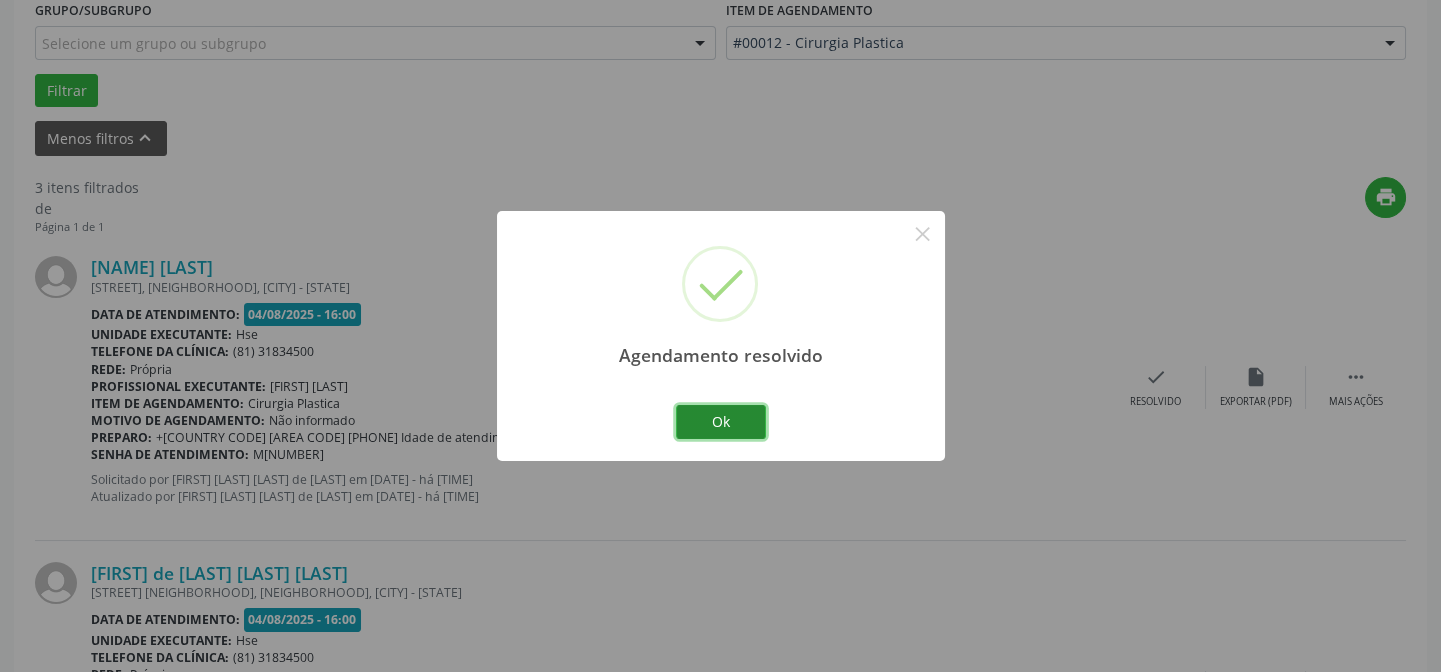 click on "Ok" at bounding box center (721, 422) 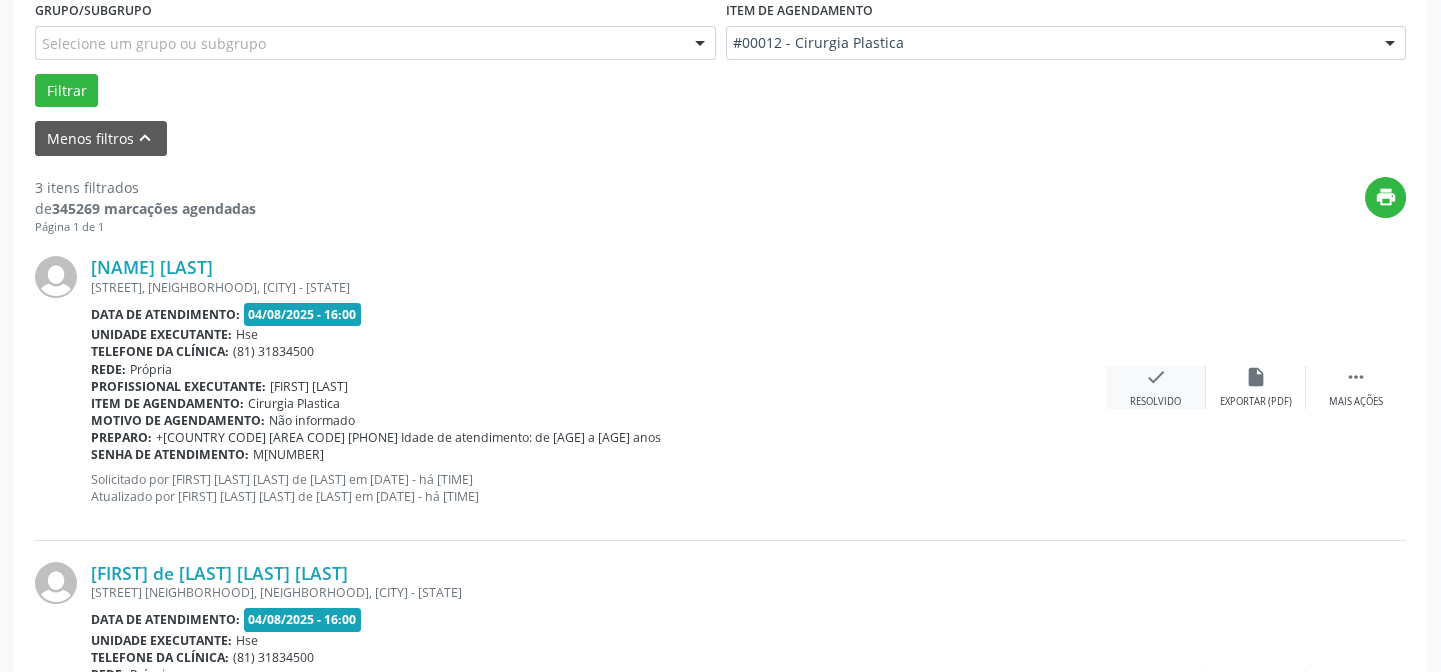 click on "check" at bounding box center [1156, 377] 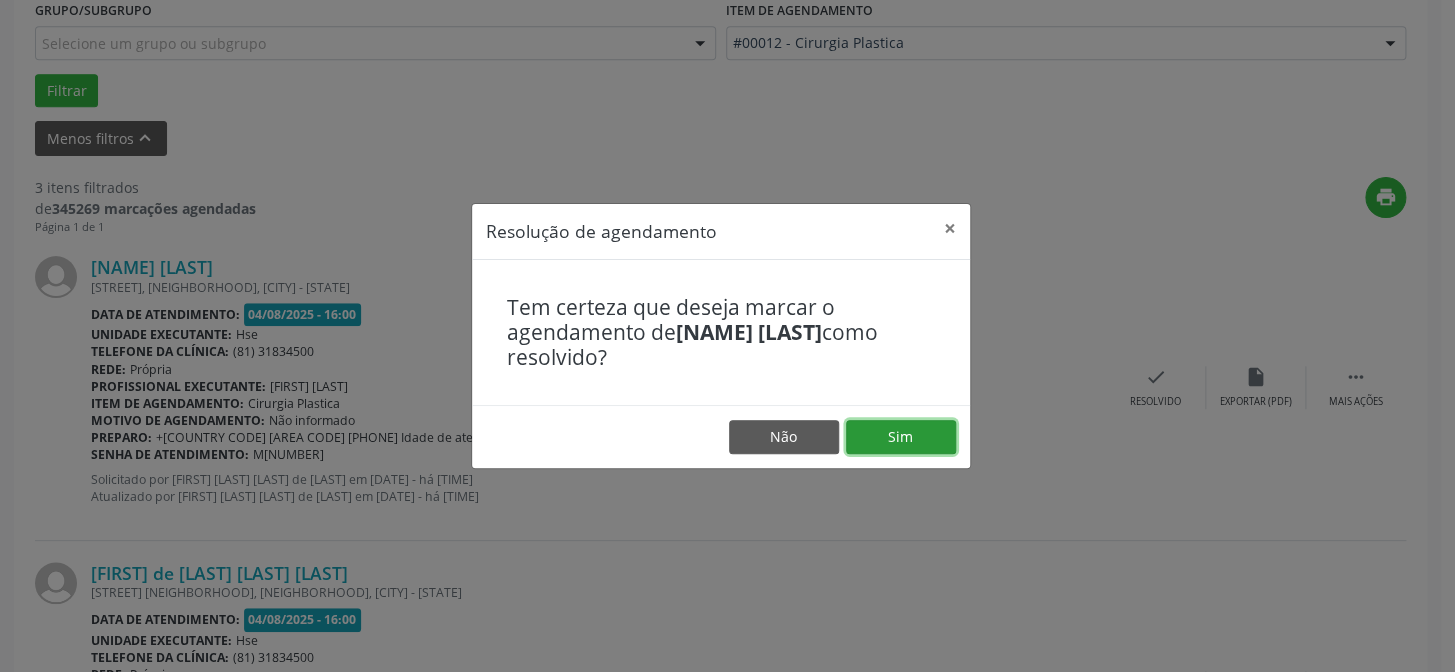 click on "Sim" at bounding box center [901, 437] 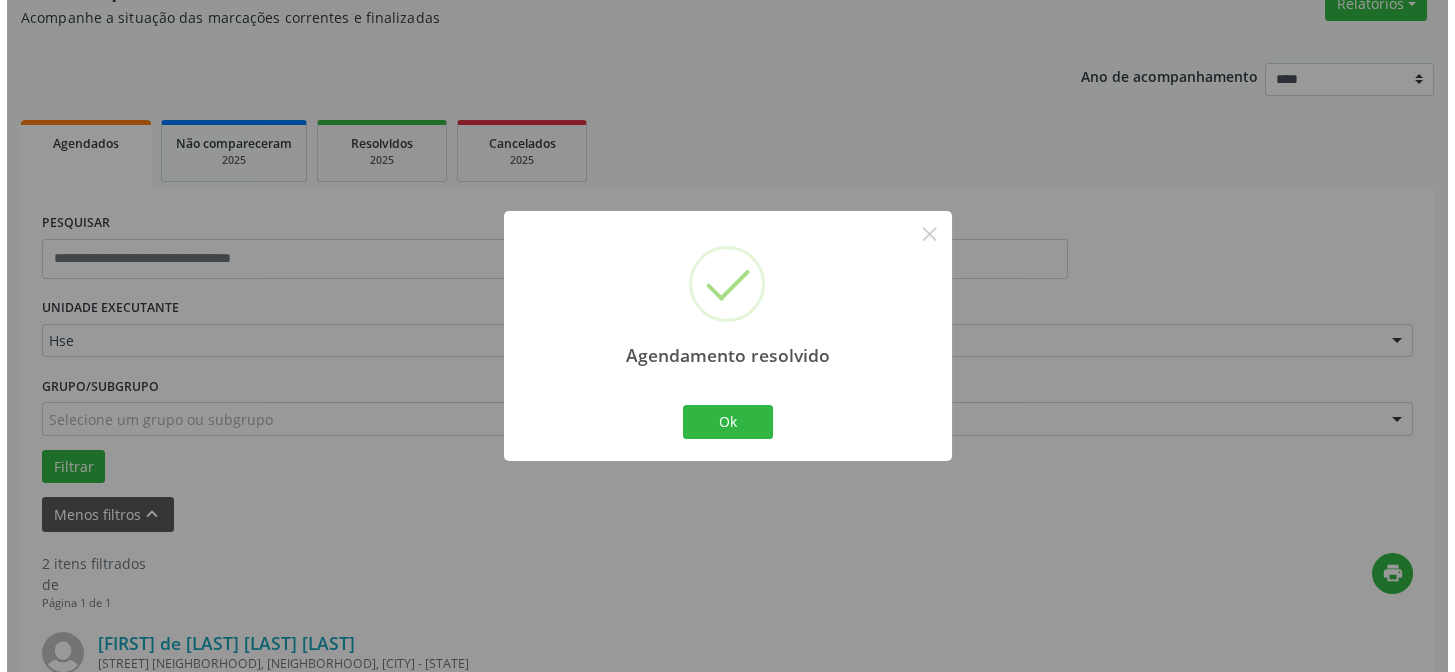 scroll, scrollTop: 555, scrollLeft: 0, axis: vertical 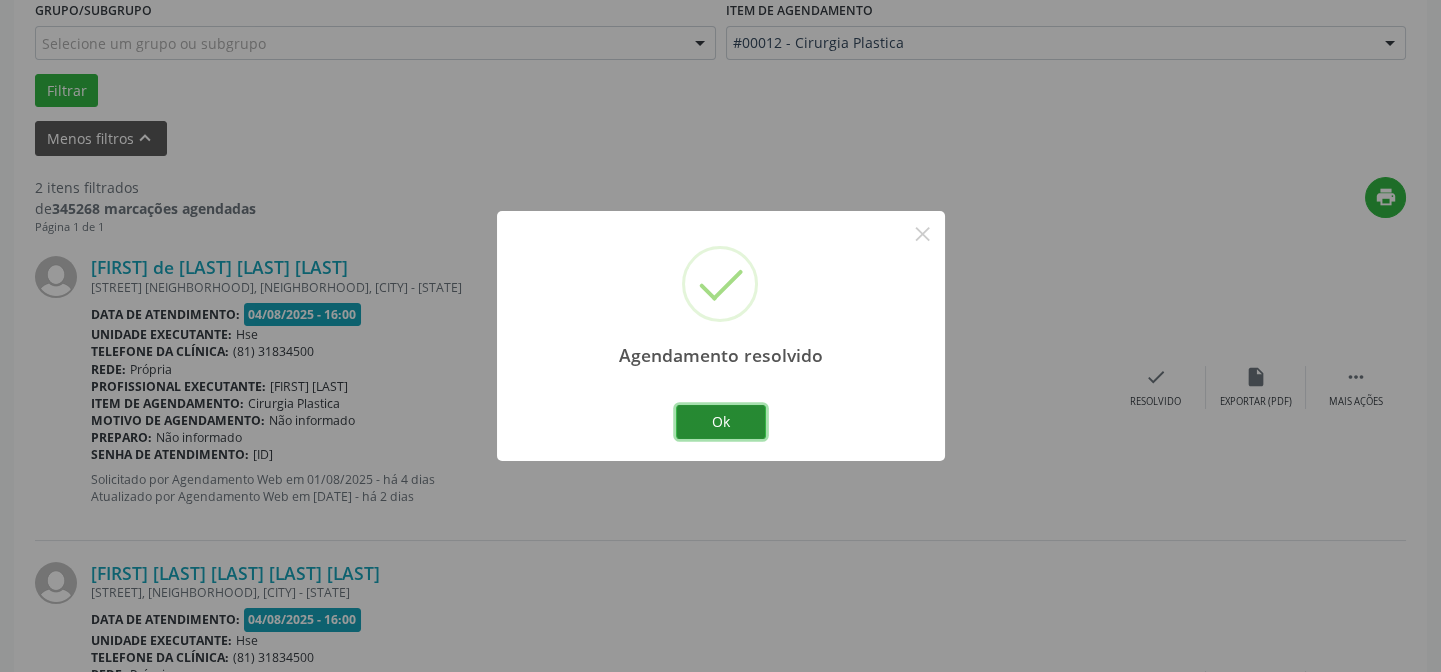 click on "Ok" at bounding box center (721, 422) 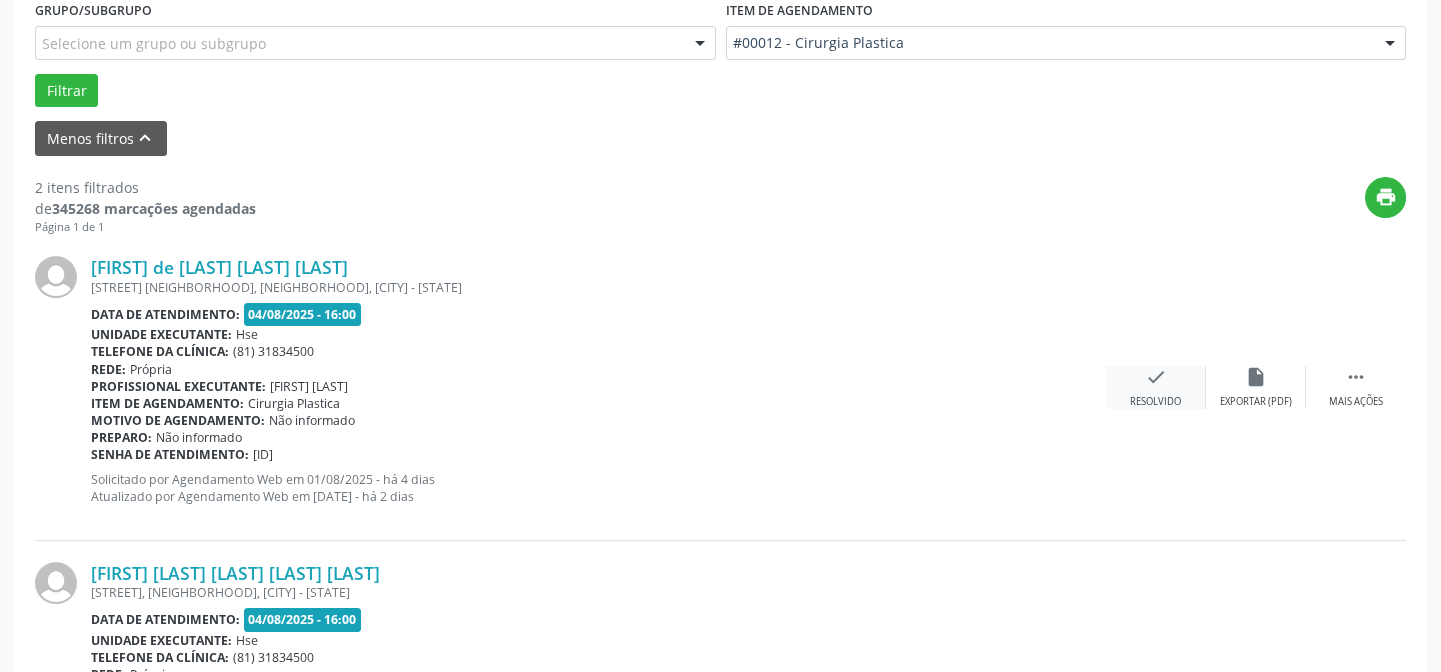 click on "check" at bounding box center (1156, 377) 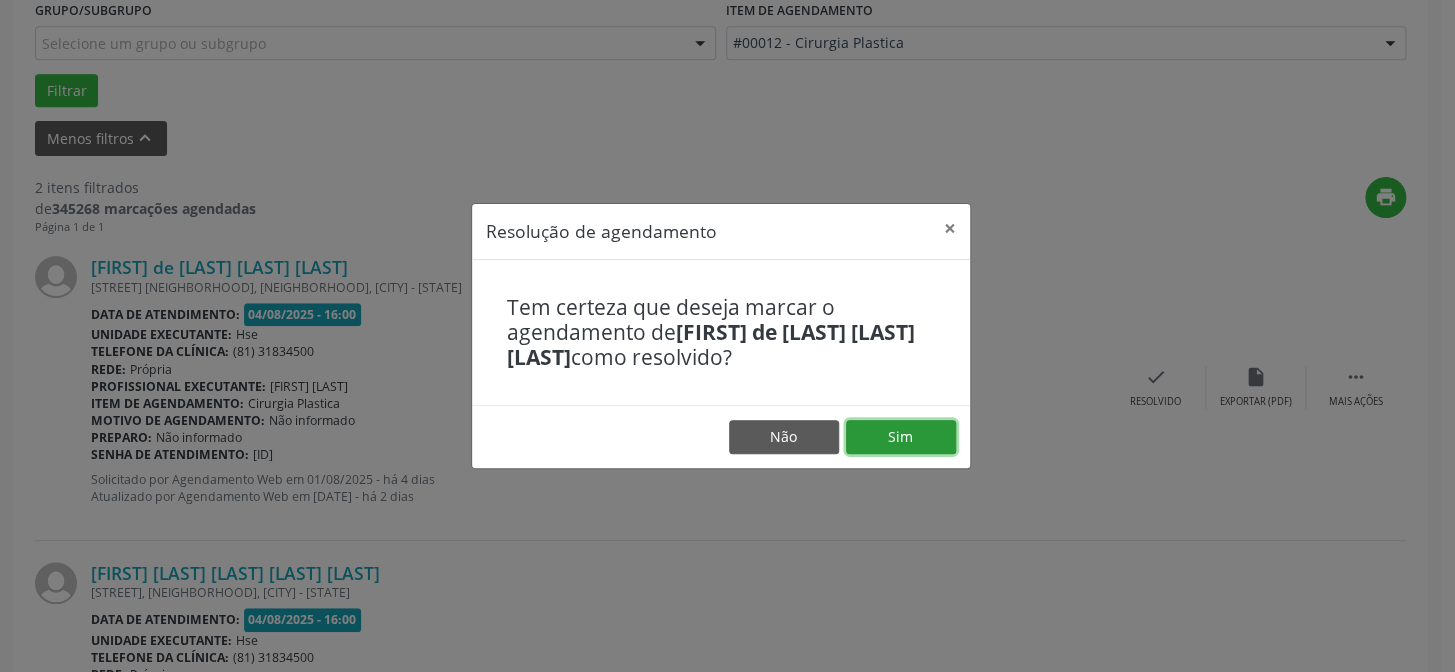 click on "Sim" at bounding box center [901, 437] 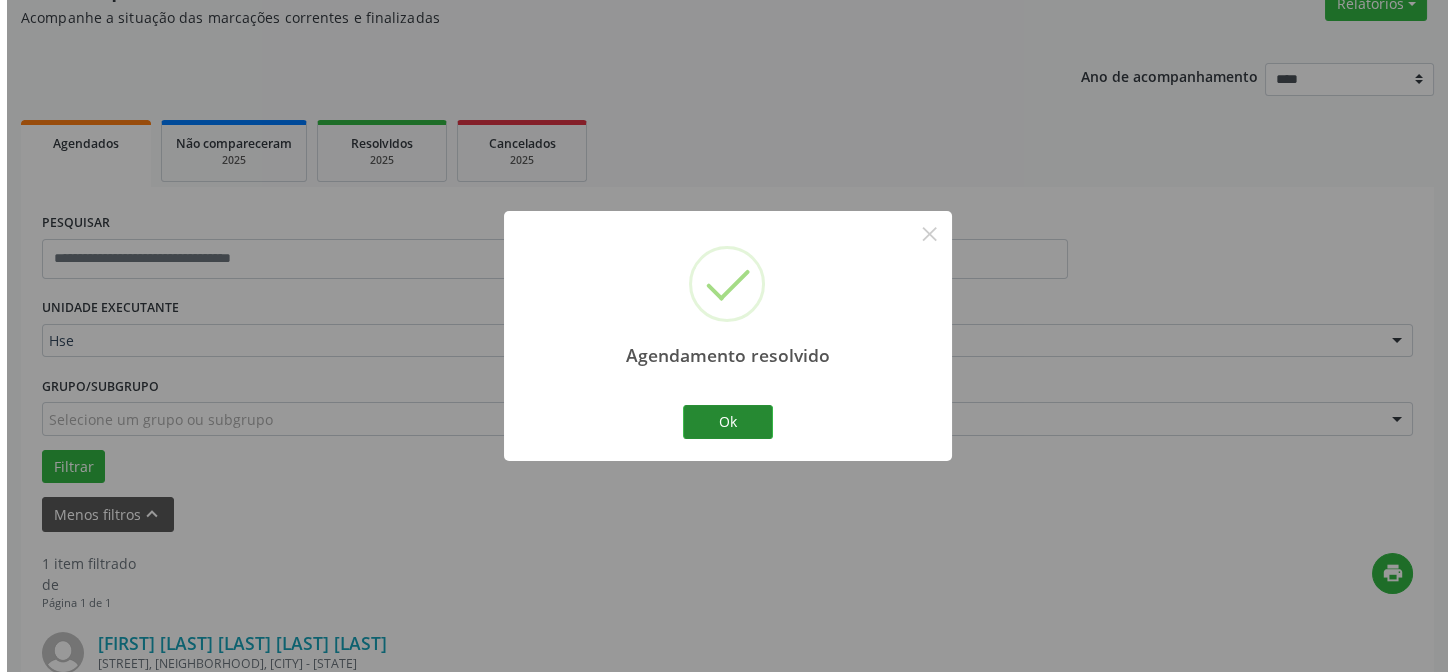 scroll, scrollTop: 457, scrollLeft: 0, axis: vertical 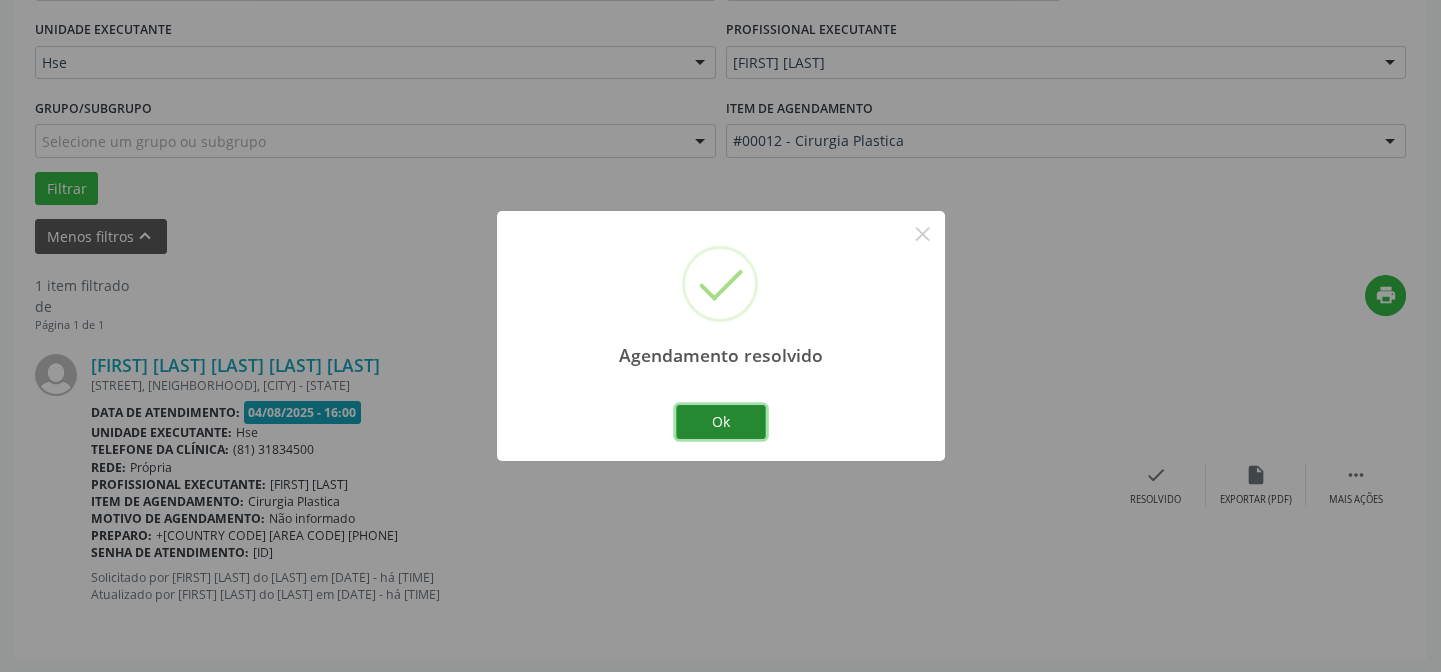click on "Ok" at bounding box center (721, 422) 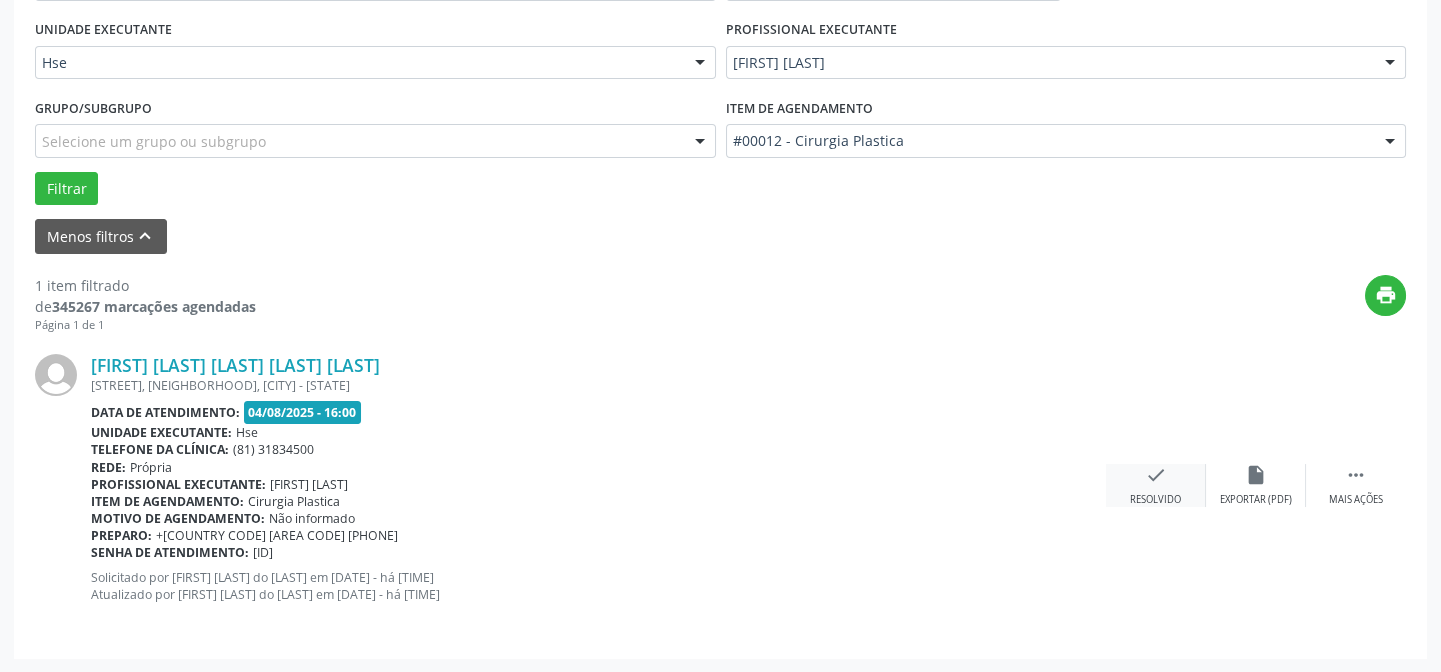 click on "check" at bounding box center [1156, 475] 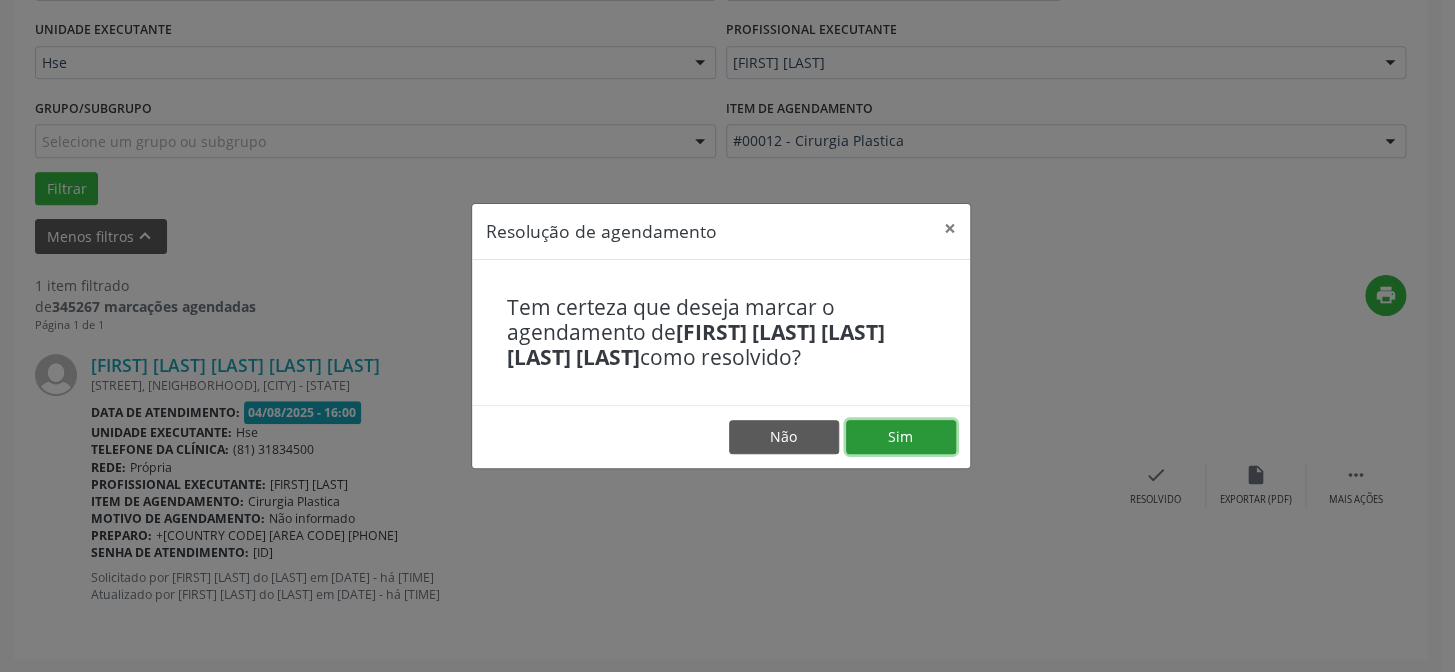 click on "Sim" at bounding box center [901, 437] 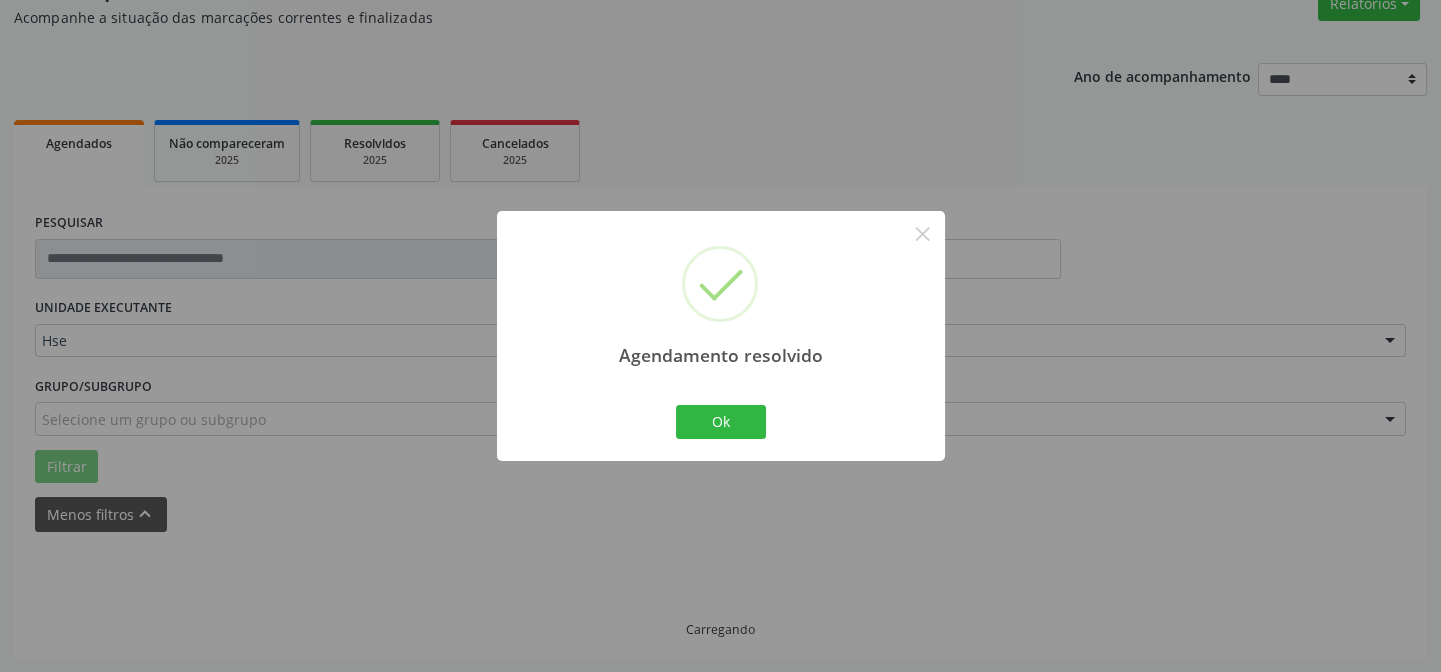 click on "Agendamento resolvido × Ok Cancel" at bounding box center [721, 335] 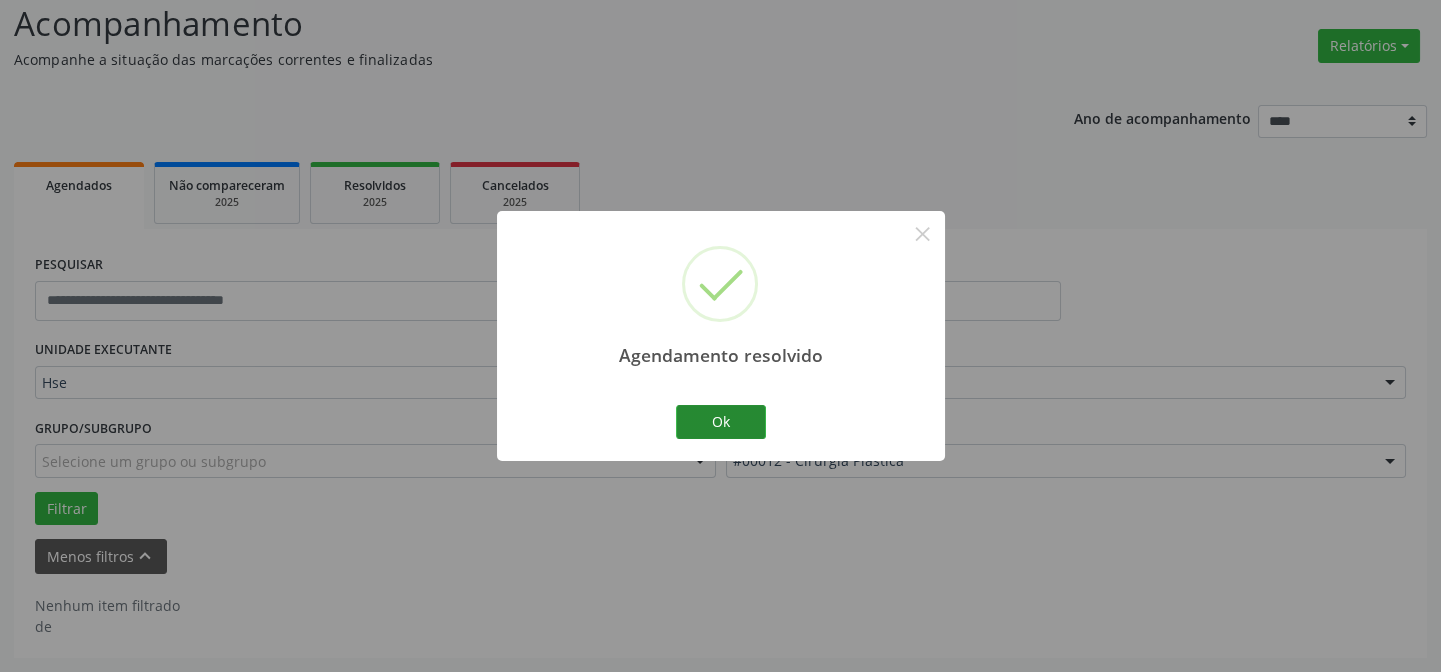 scroll, scrollTop: 135, scrollLeft: 0, axis: vertical 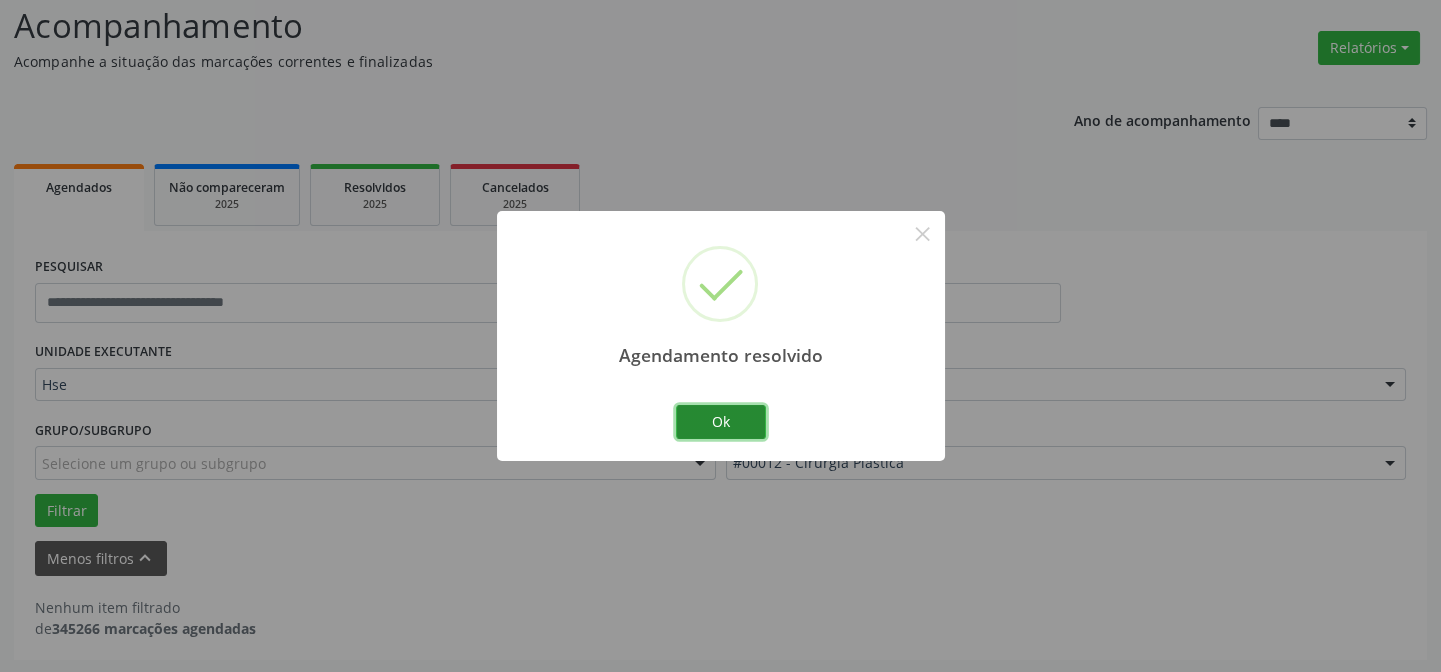 click on "Ok" at bounding box center [721, 422] 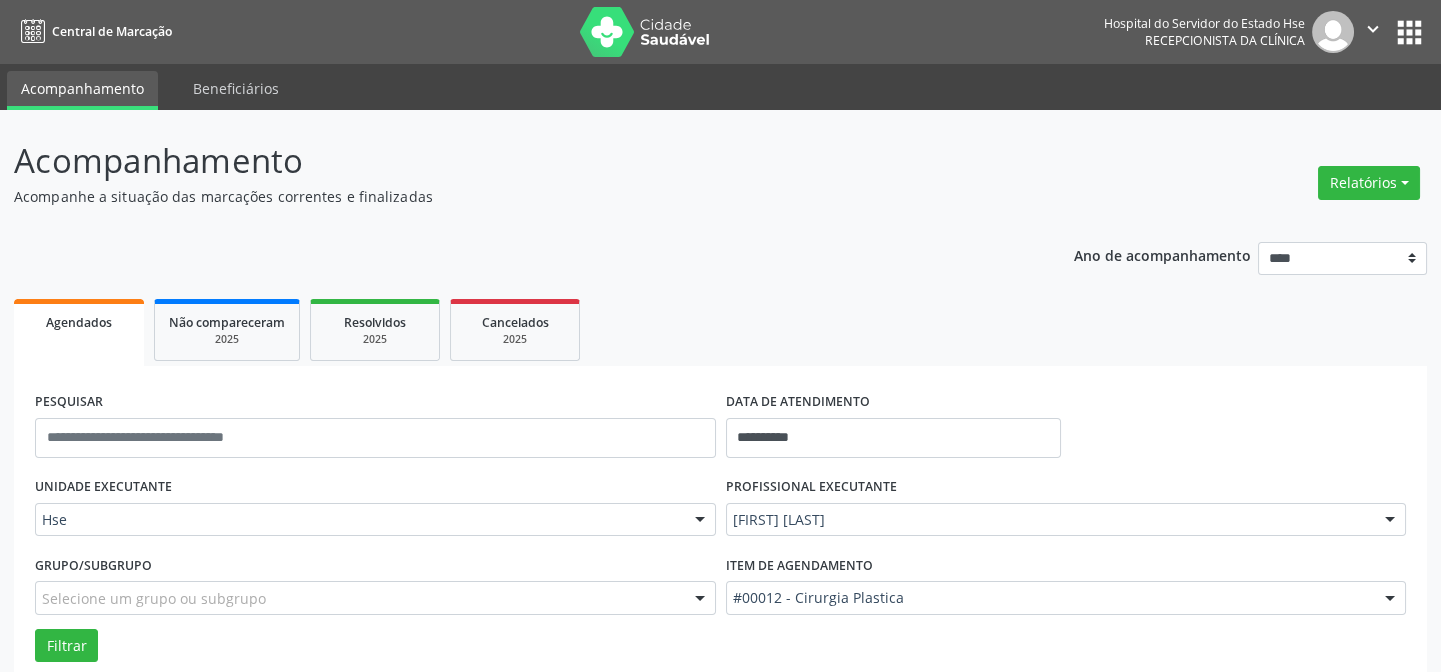 scroll, scrollTop: 135, scrollLeft: 0, axis: vertical 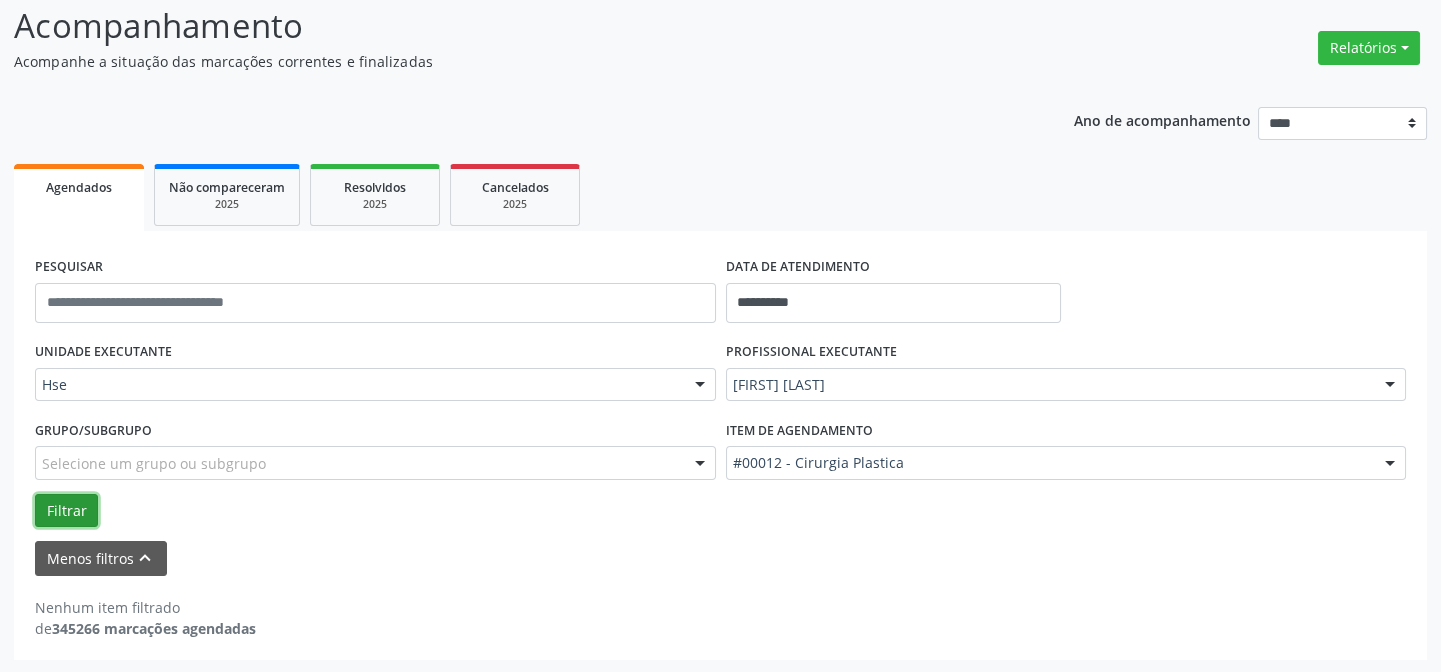 click on "Filtrar" at bounding box center [66, 511] 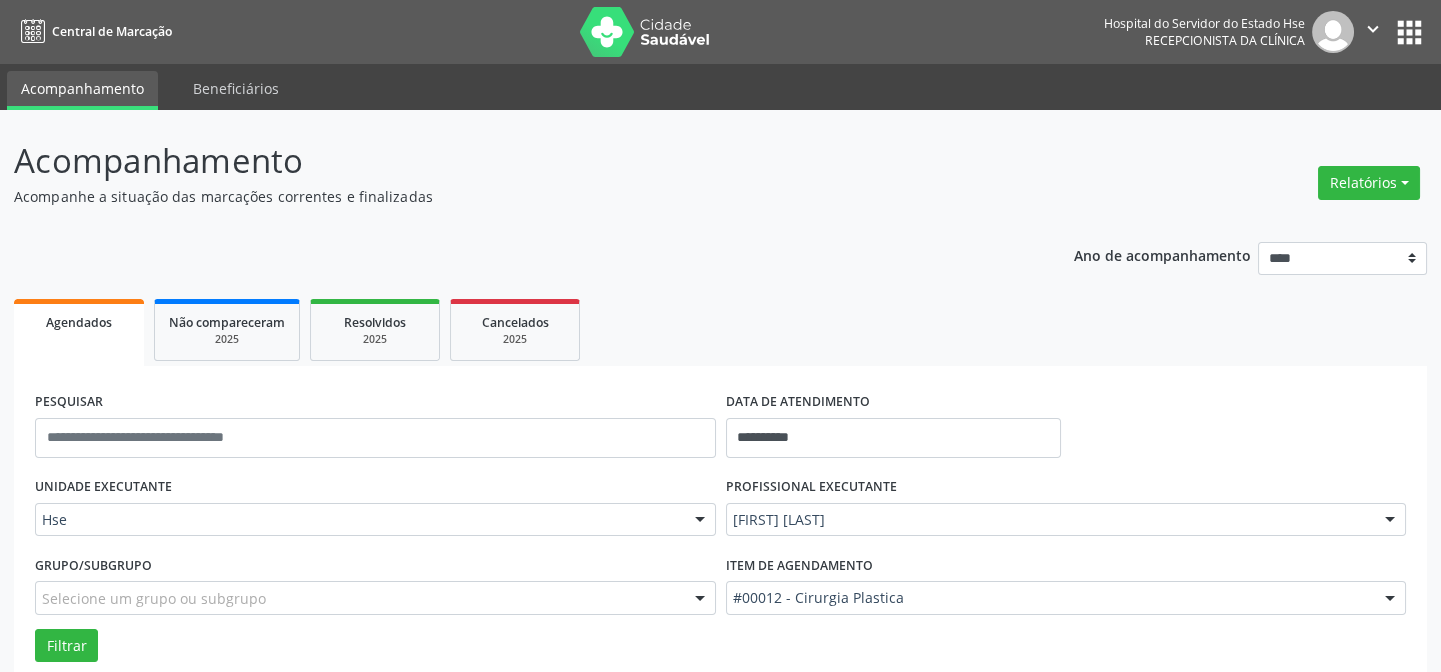 scroll, scrollTop: 135, scrollLeft: 0, axis: vertical 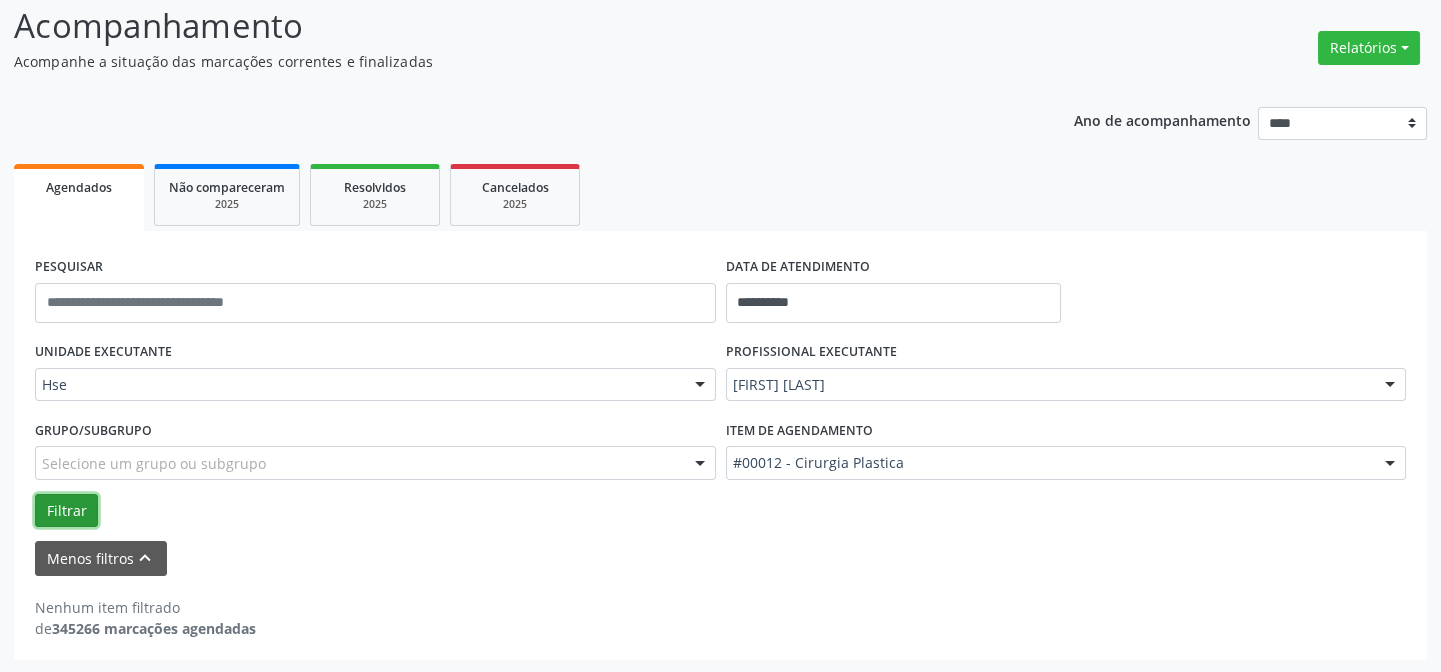 click on "Filtrar" at bounding box center [66, 511] 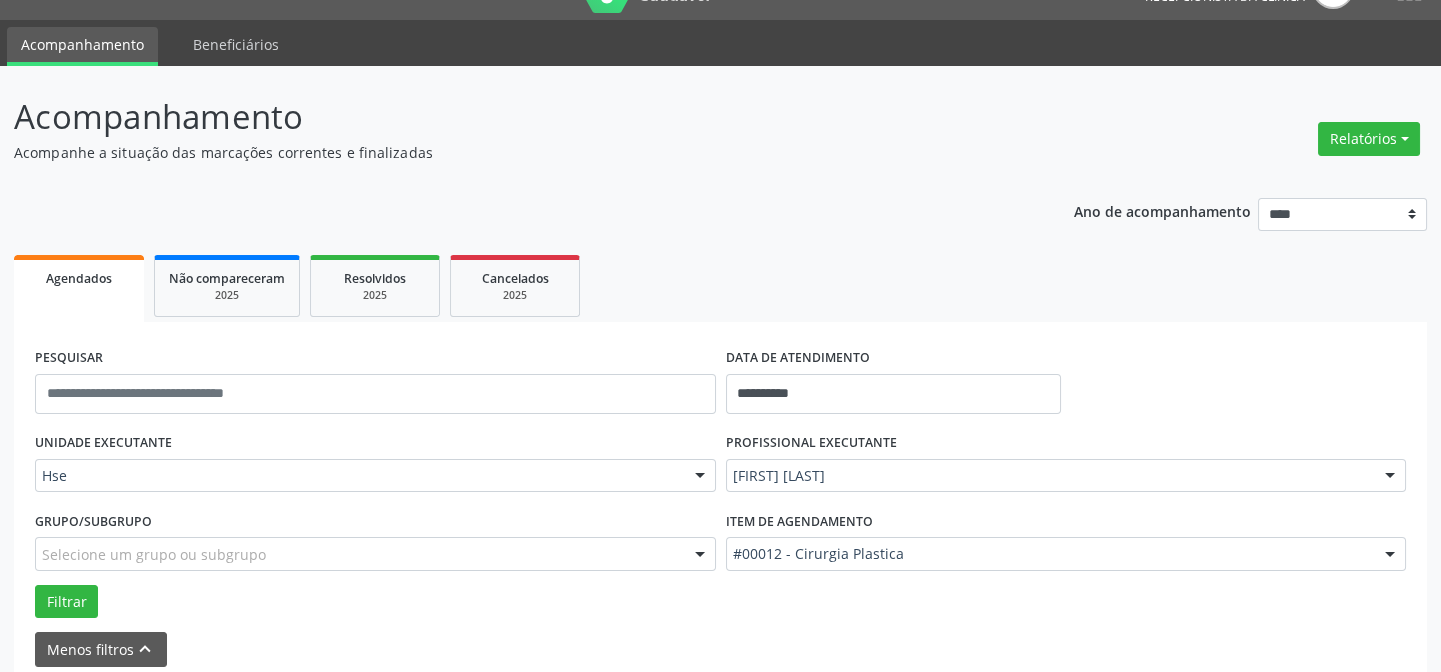 scroll, scrollTop: 0, scrollLeft: 0, axis: both 